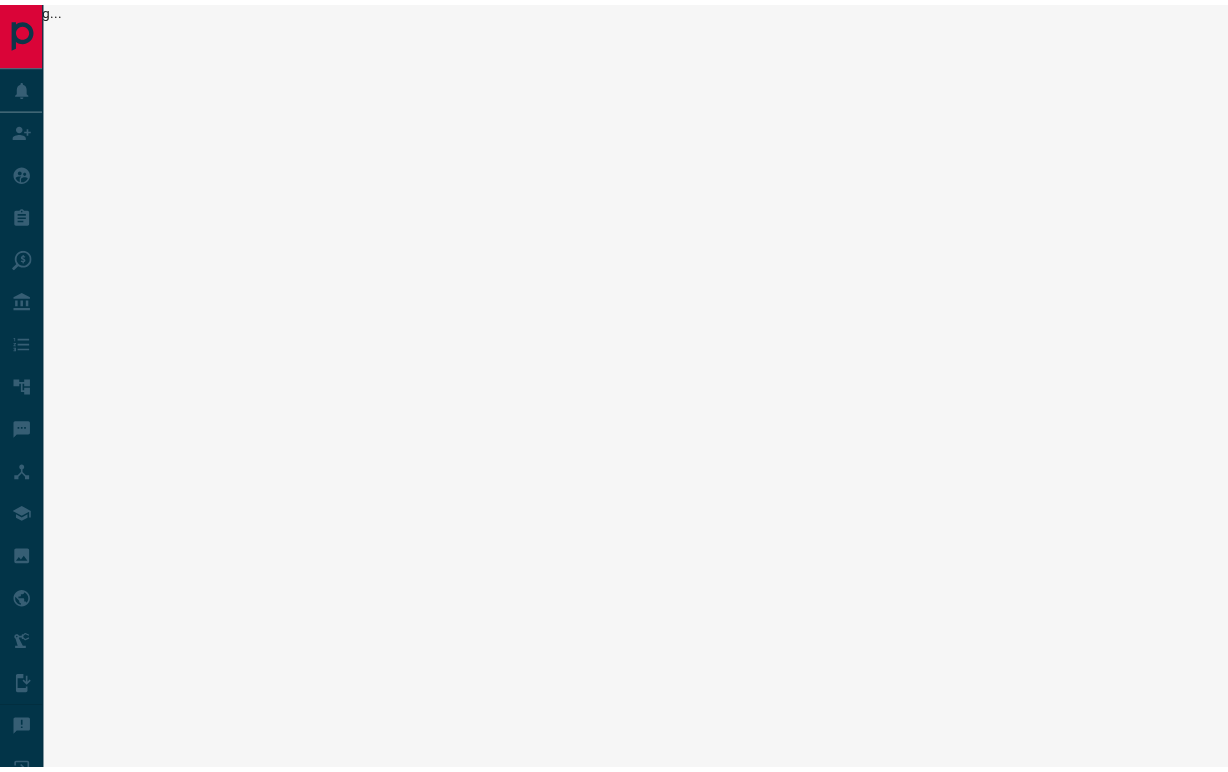 scroll, scrollTop: 0, scrollLeft: 0, axis: both 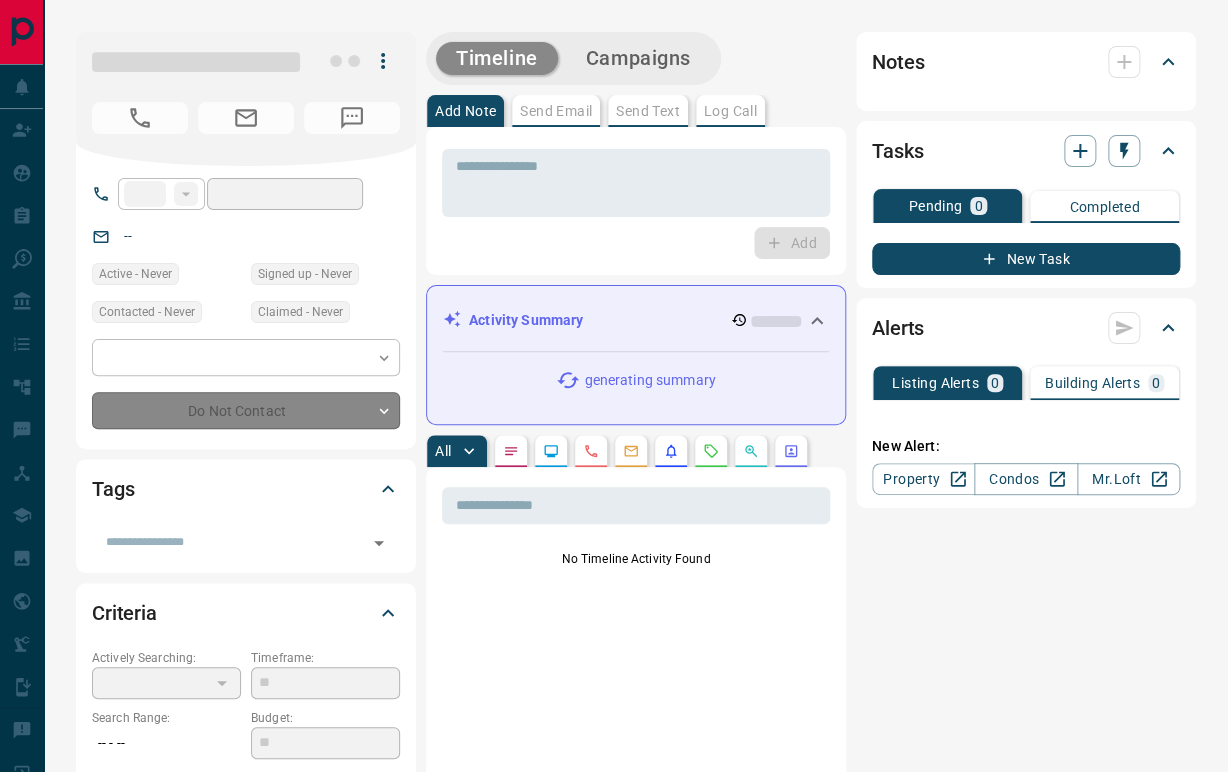 type on "**" 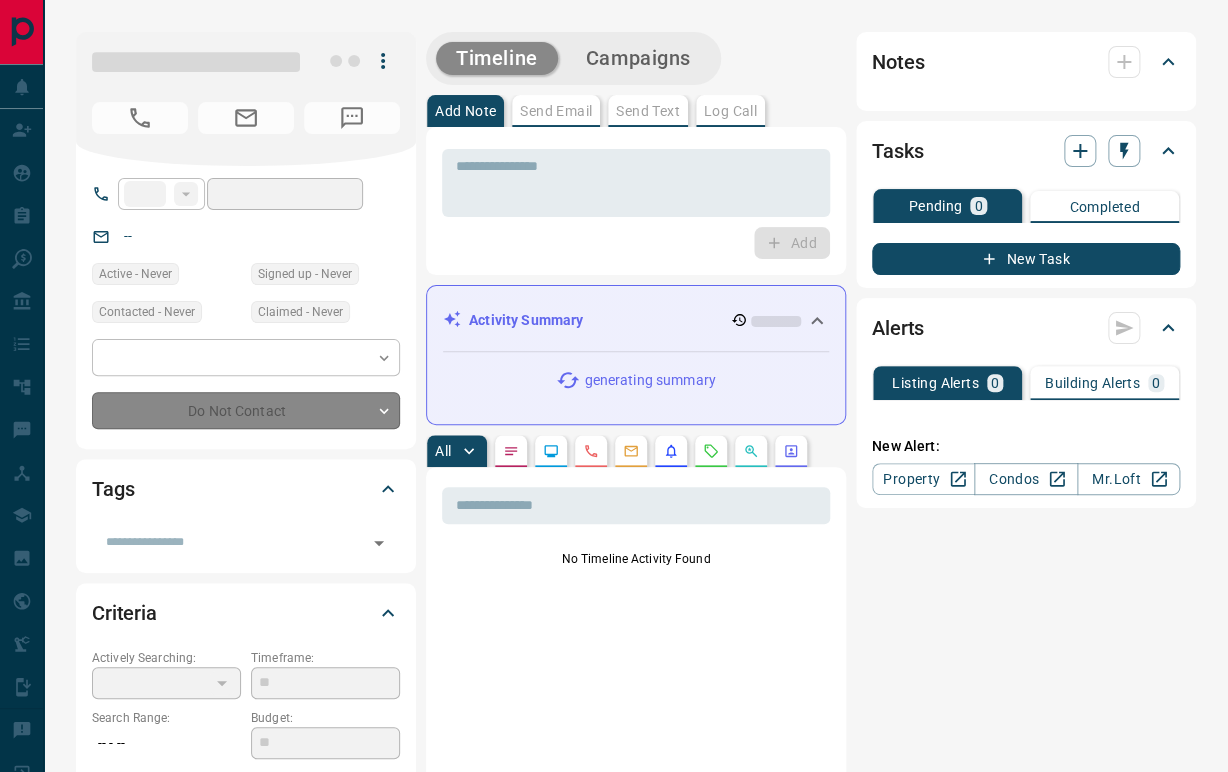 type on "**********" 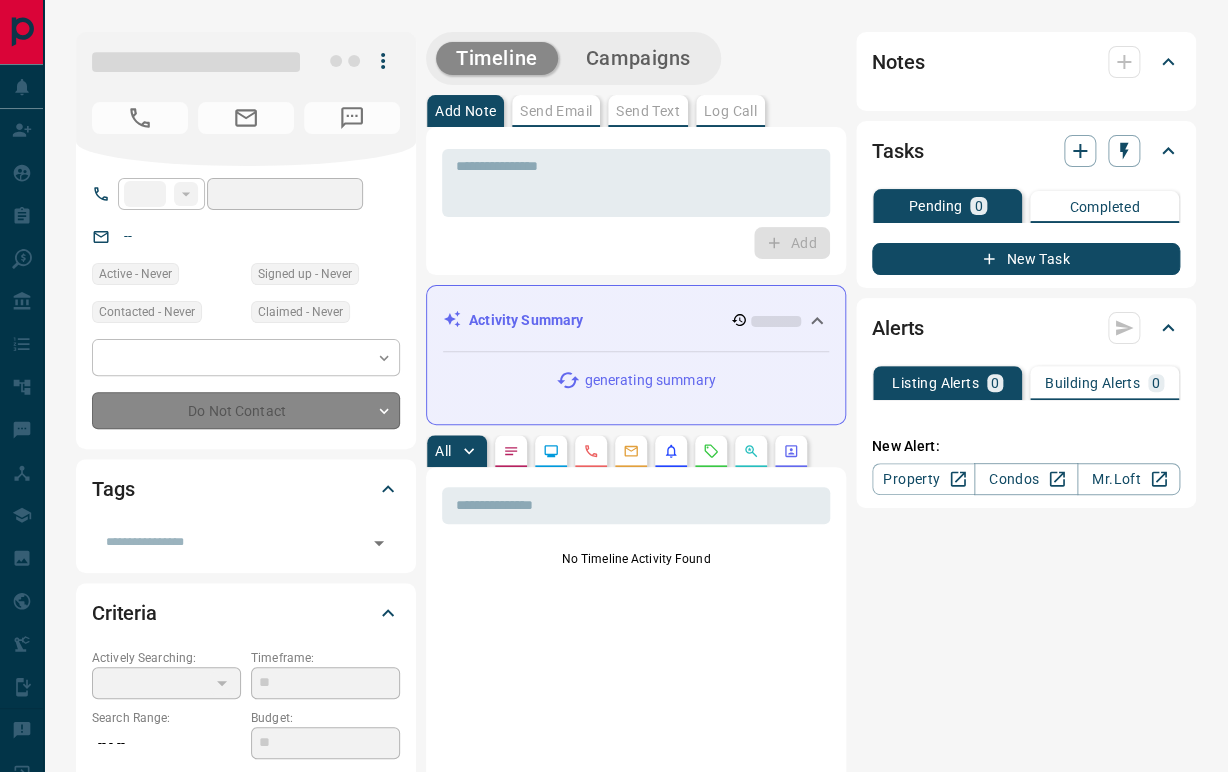 type on "**********" 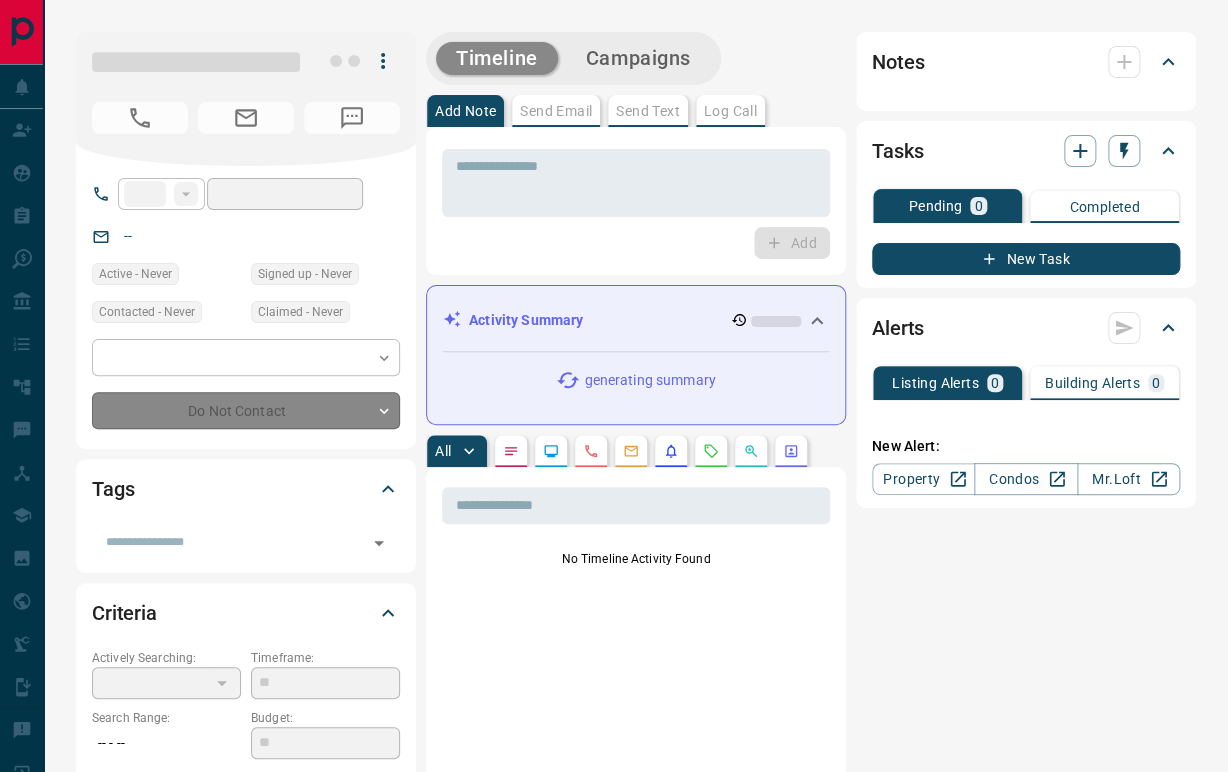 type on "*" 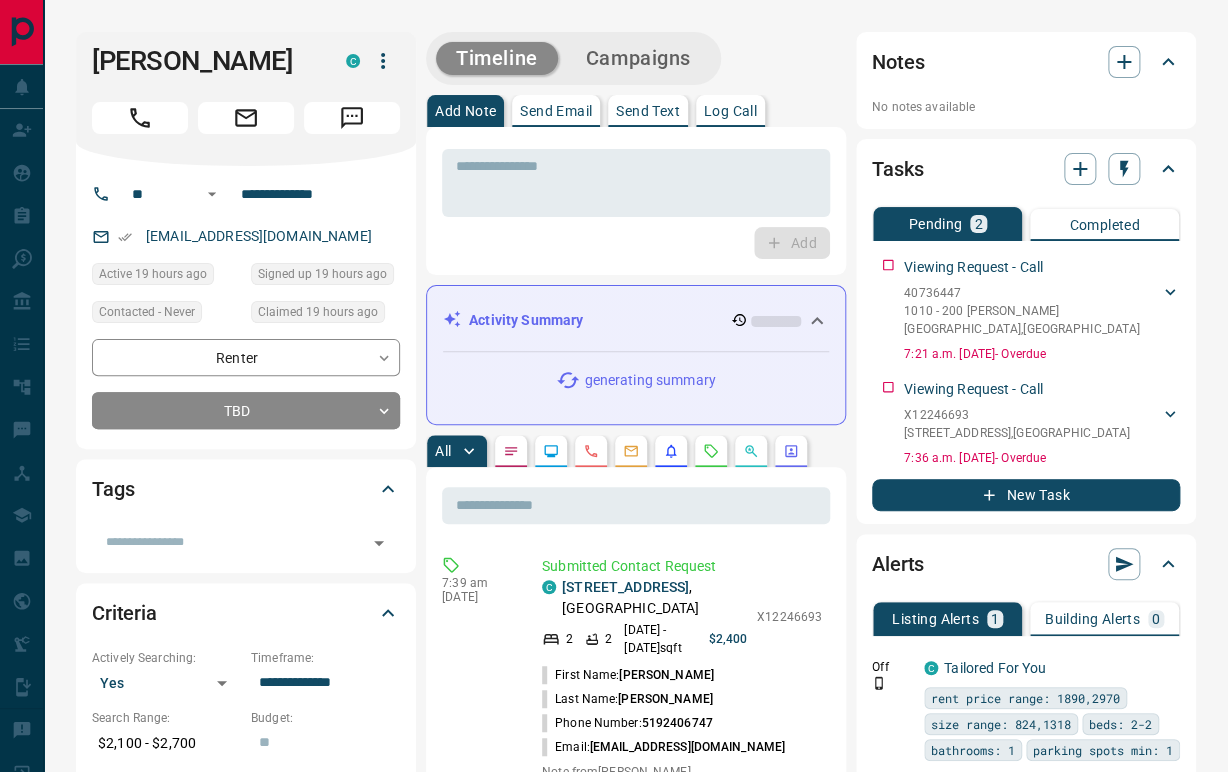 click on "**********" at bounding box center (636, 1101) 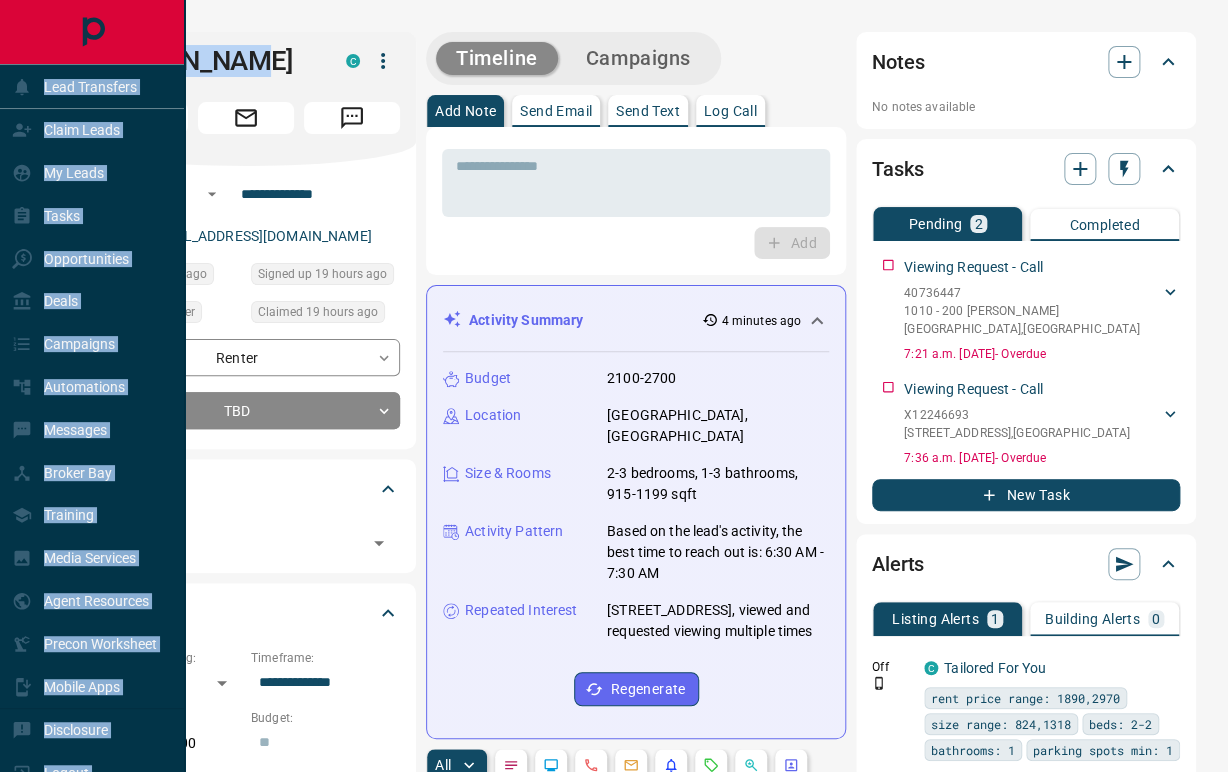 drag, startPoint x: 131, startPoint y: 62, endPoint x: 32, endPoint y: 55, distance: 99.24717 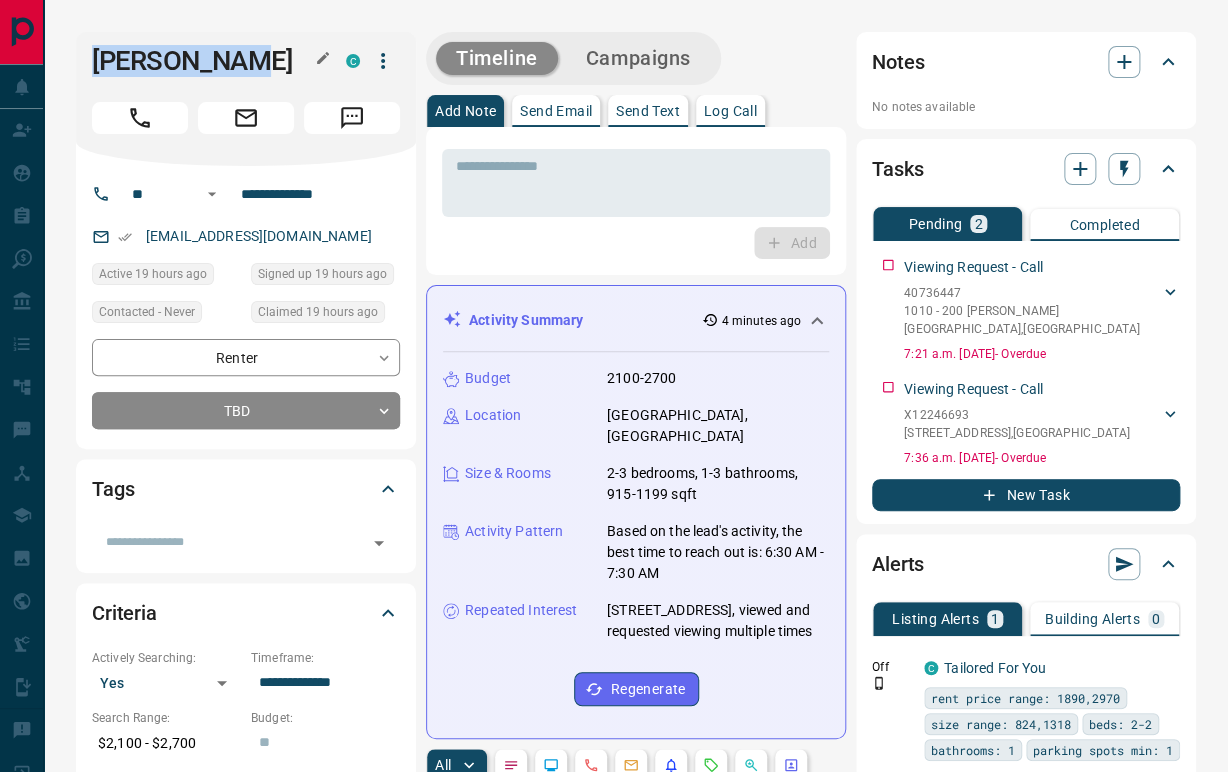 click on "[PERSON_NAME]" at bounding box center (204, 61) 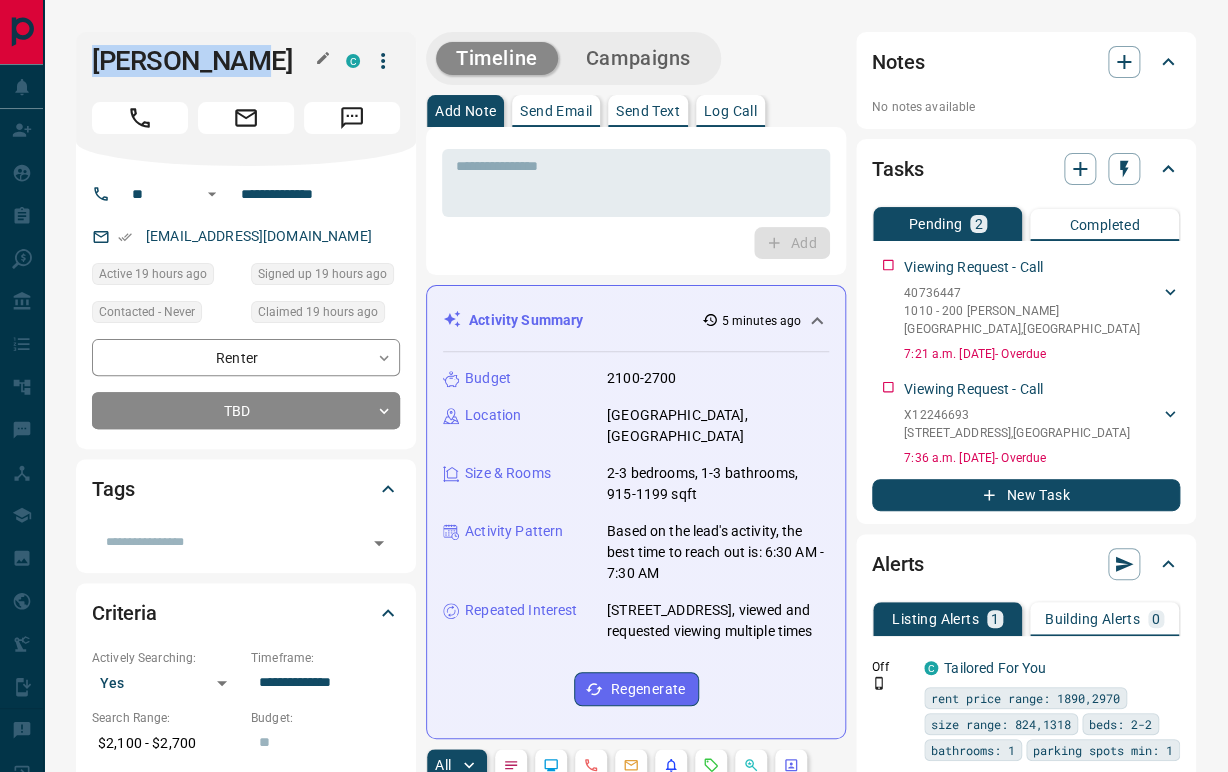 click on "[PERSON_NAME]" at bounding box center [204, 61] 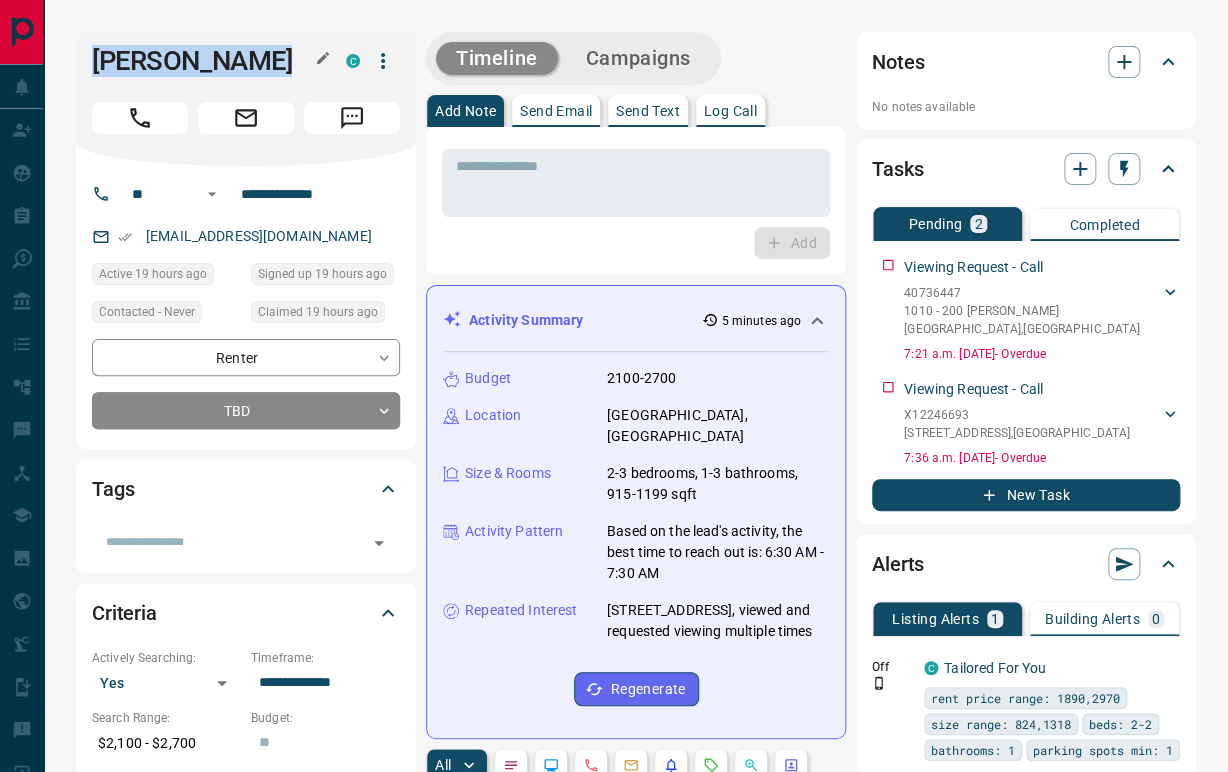 drag, startPoint x: 248, startPoint y: 64, endPoint x: 91, endPoint y: 59, distance: 157.0796 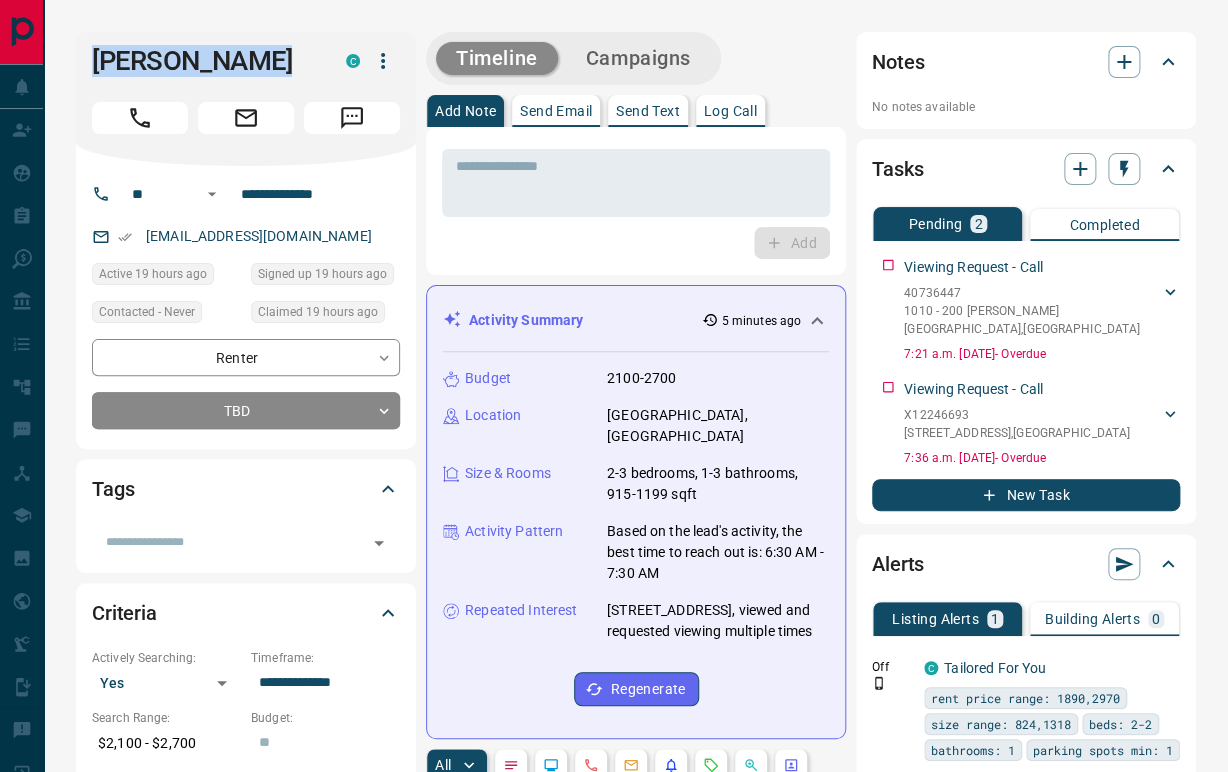 scroll, scrollTop: 0, scrollLeft: 0, axis: both 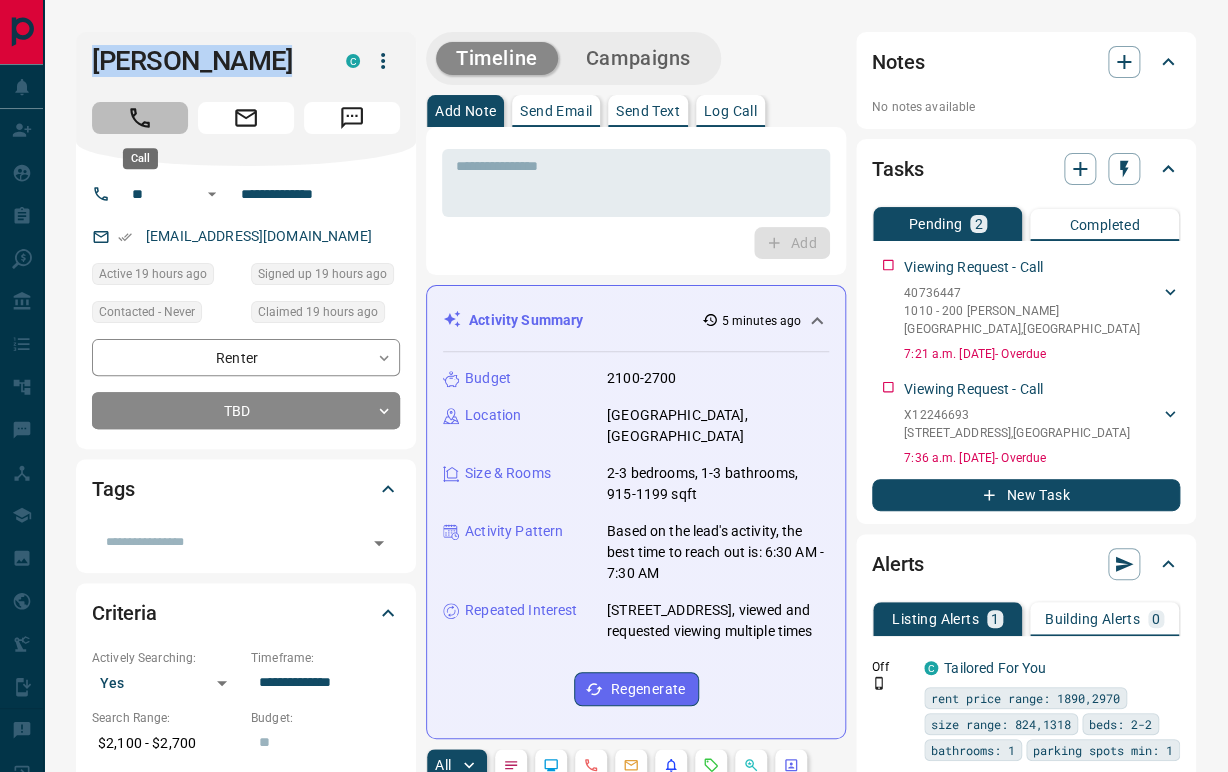 click 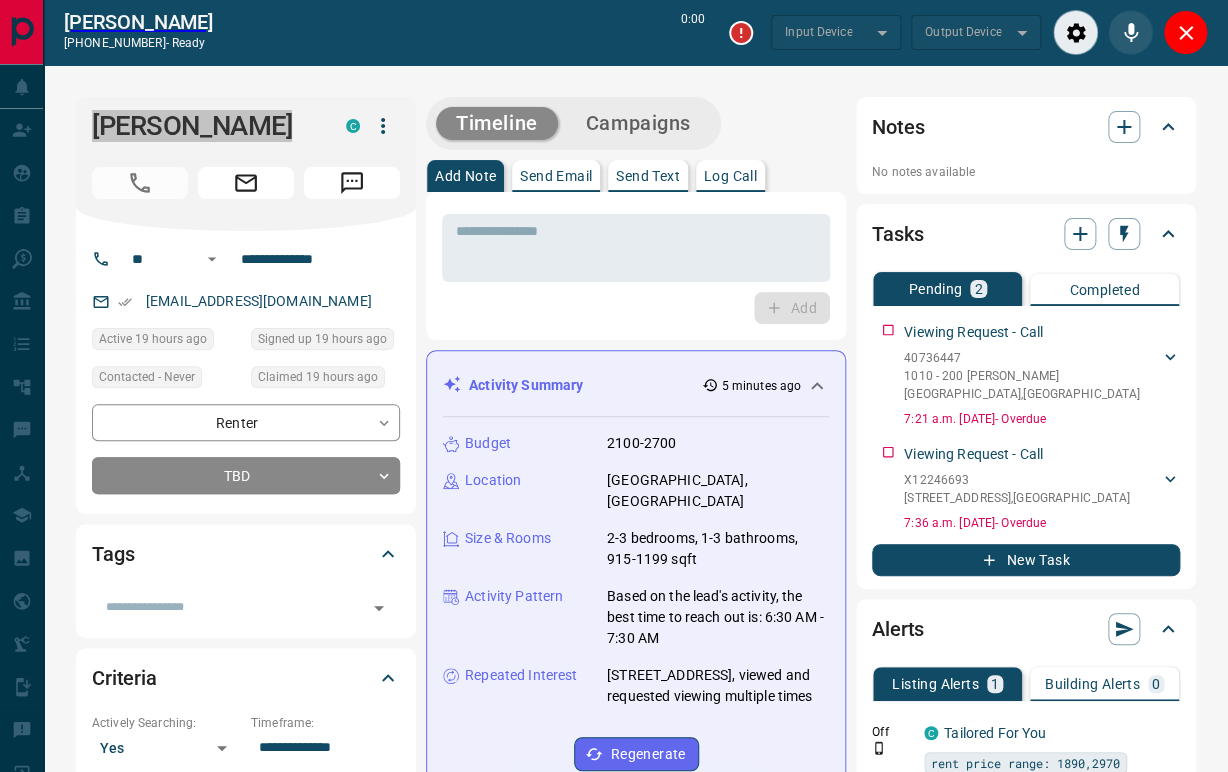type on "*******" 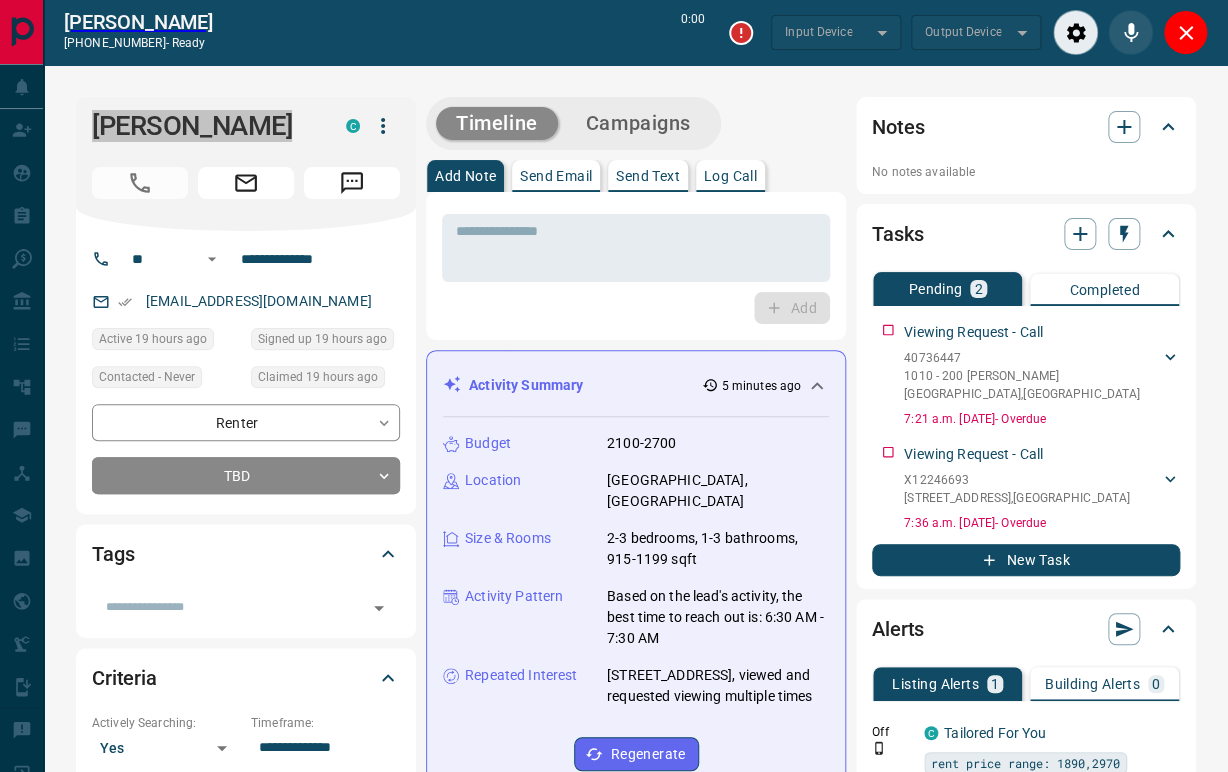 type on "*******" 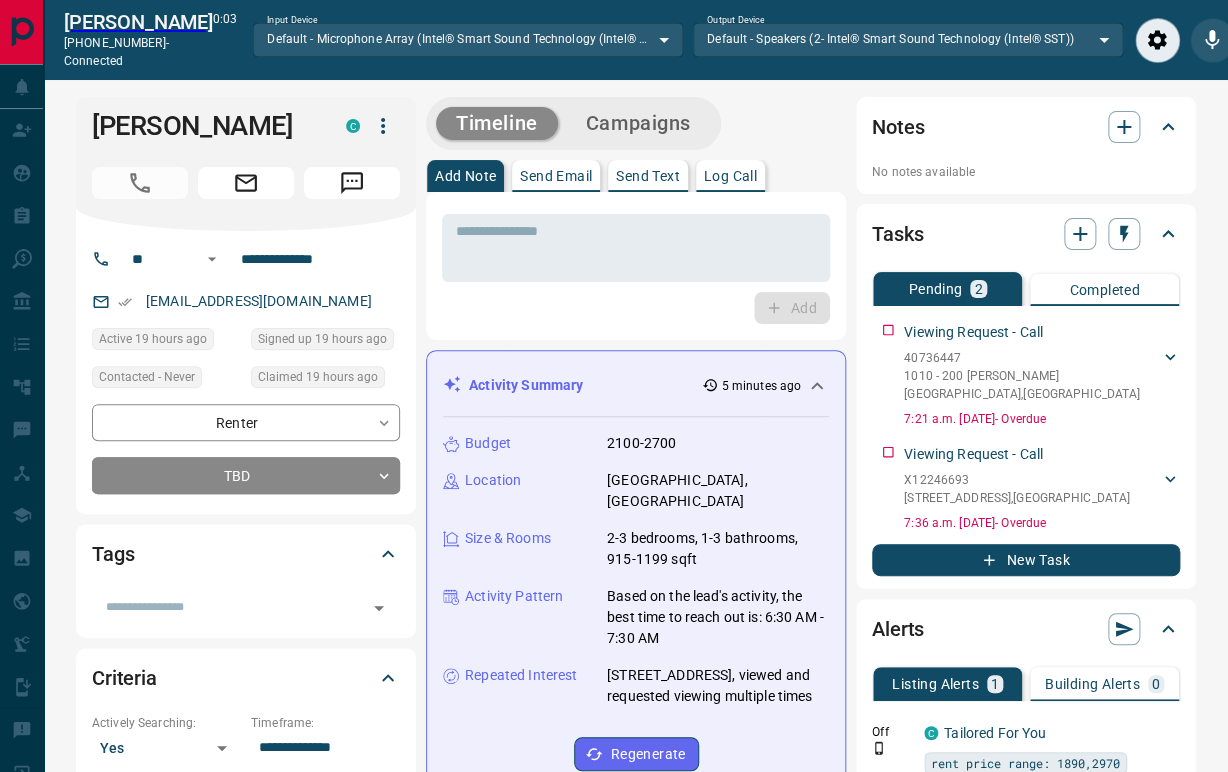 click on "Add" at bounding box center [636, 308] 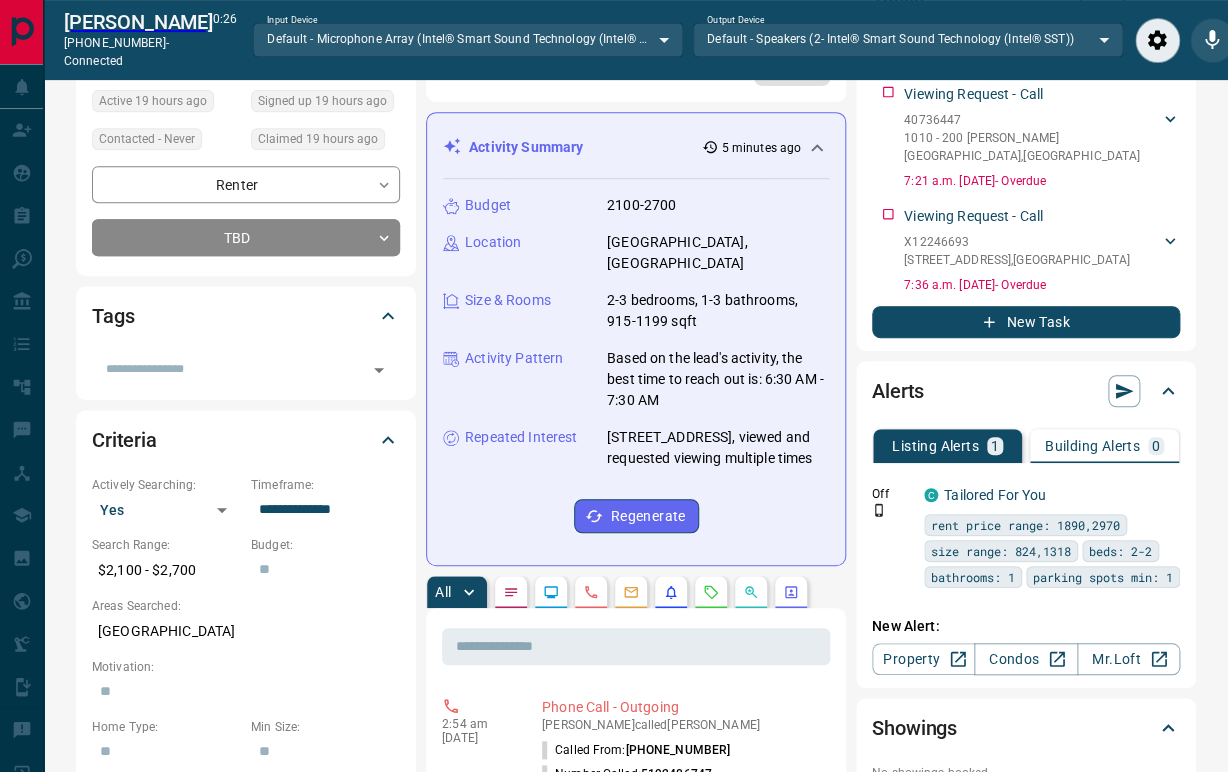 scroll, scrollTop: 333, scrollLeft: 0, axis: vertical 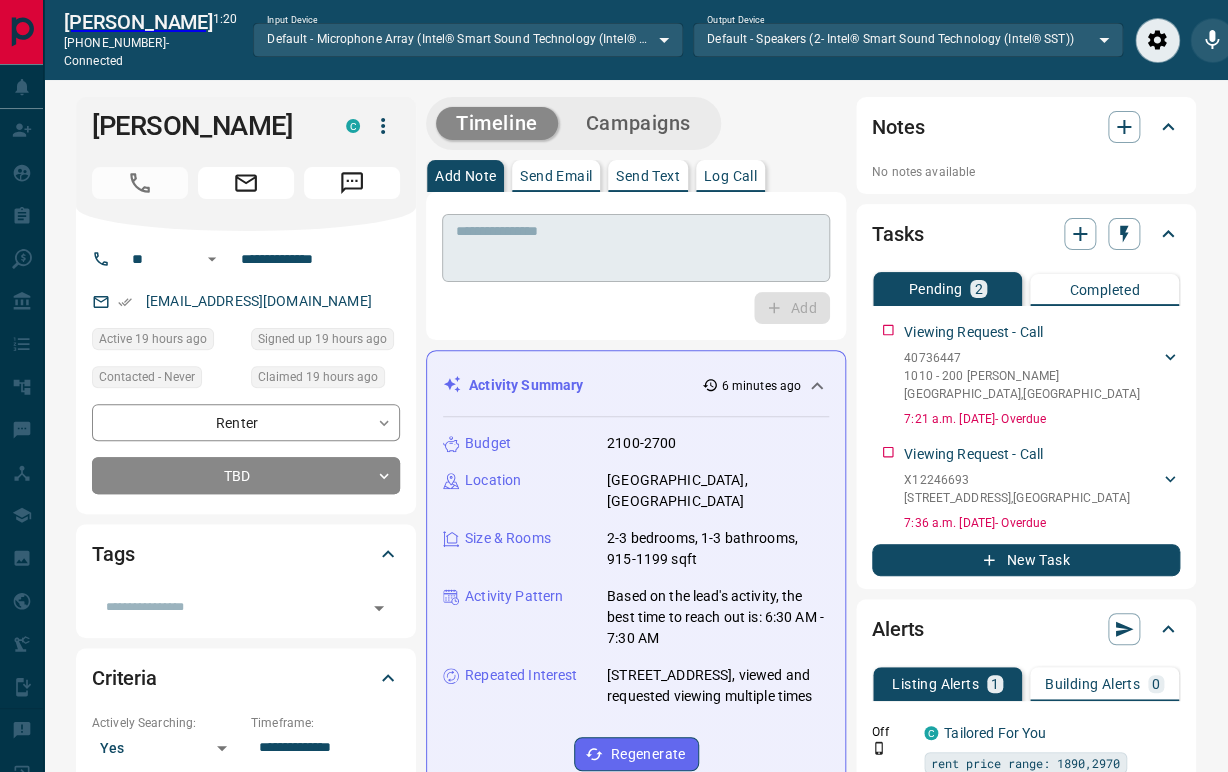 click at bounding box center (636, 248) 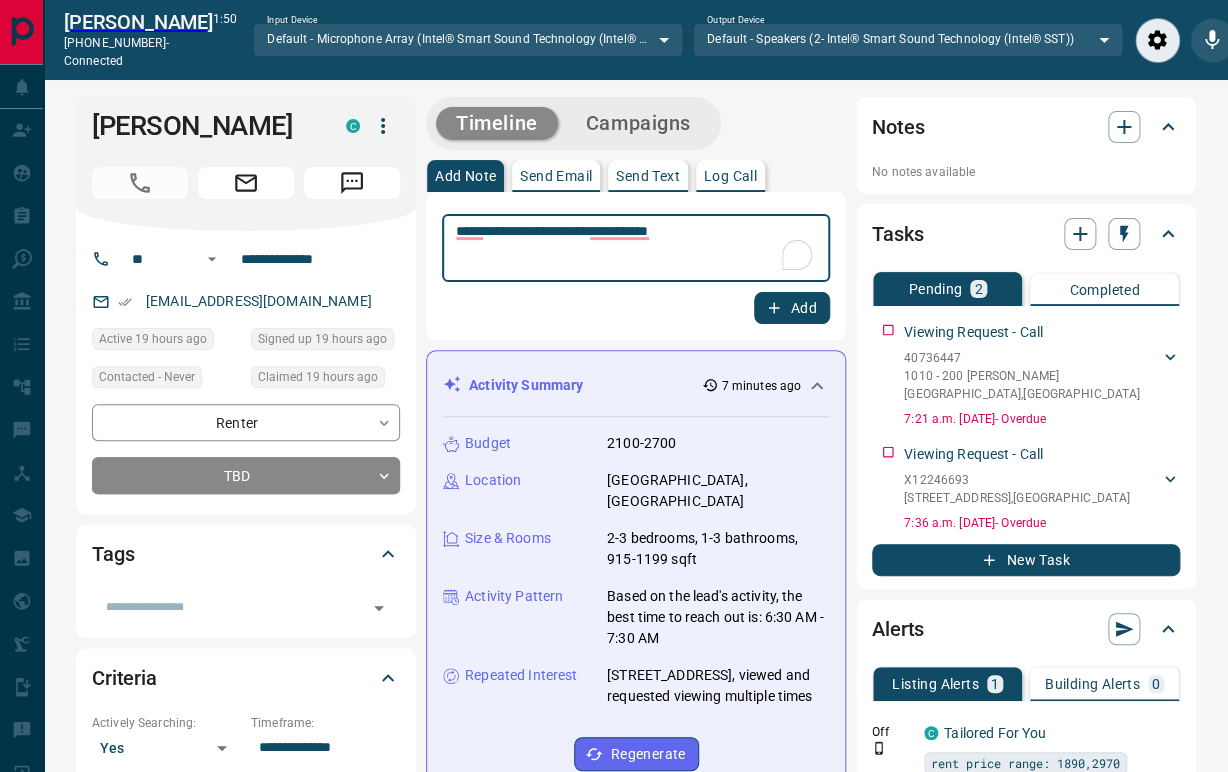 click on "**********" at bounding box center (636, 248) 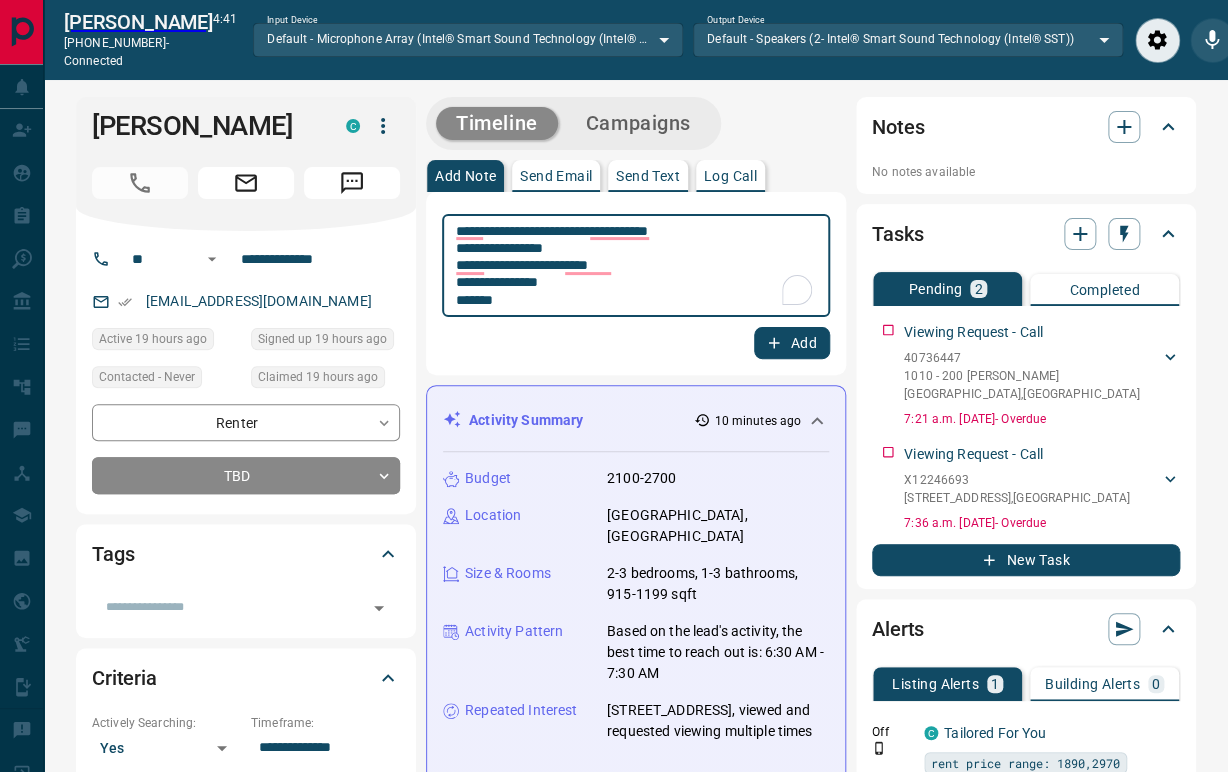 click on "**********" at bounding box center [636, 266] 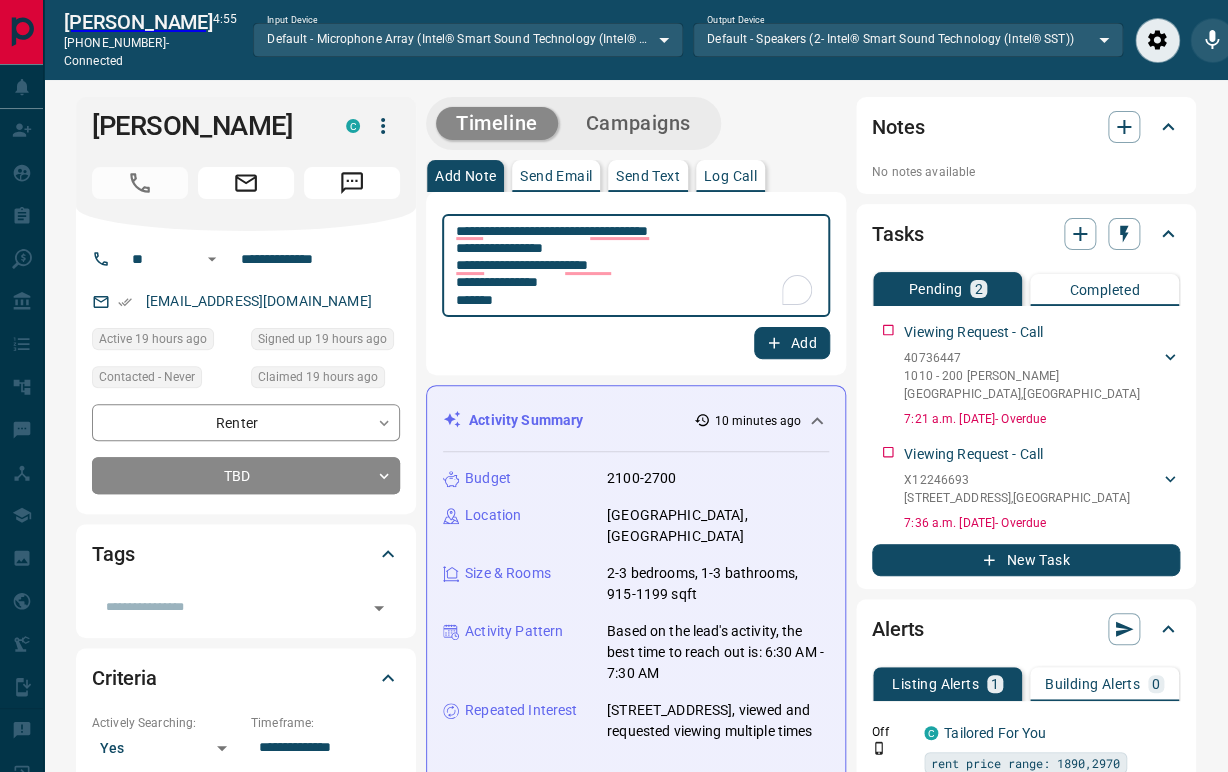 click on "**********" at bounding box center [636, 266] 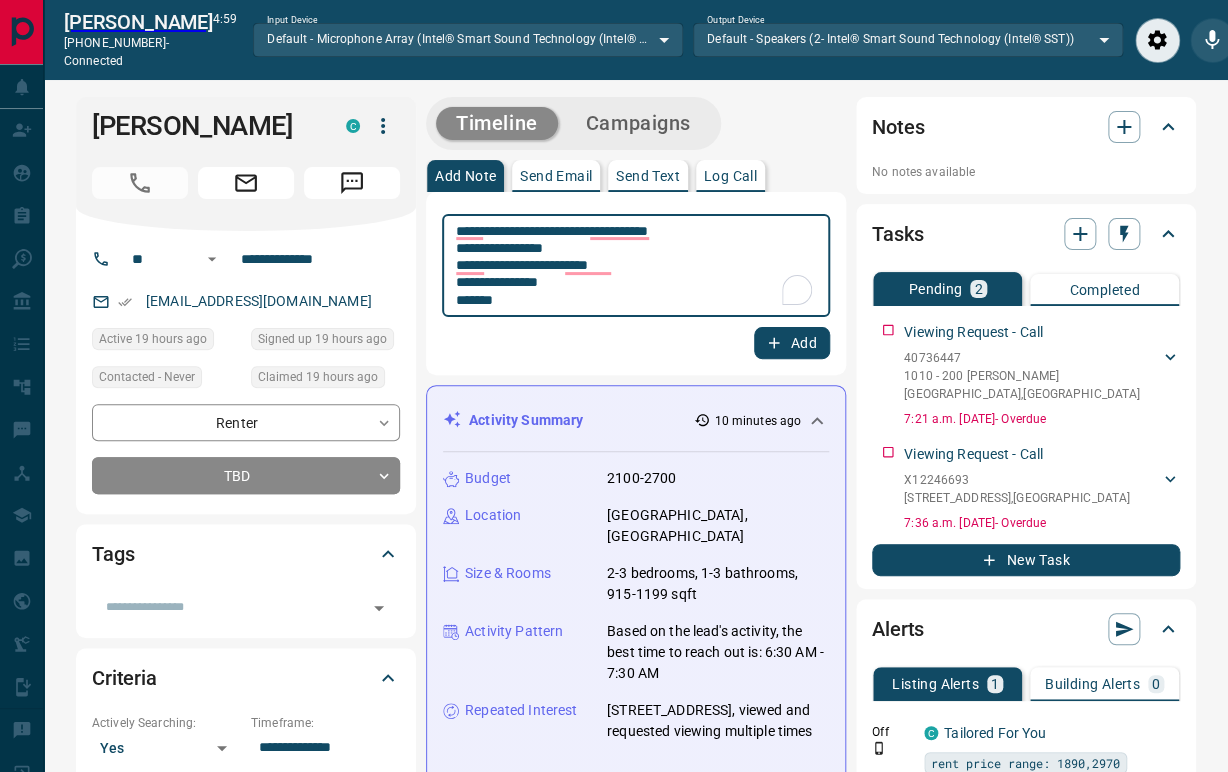 click on "**********" at bounding box center [636, 266] 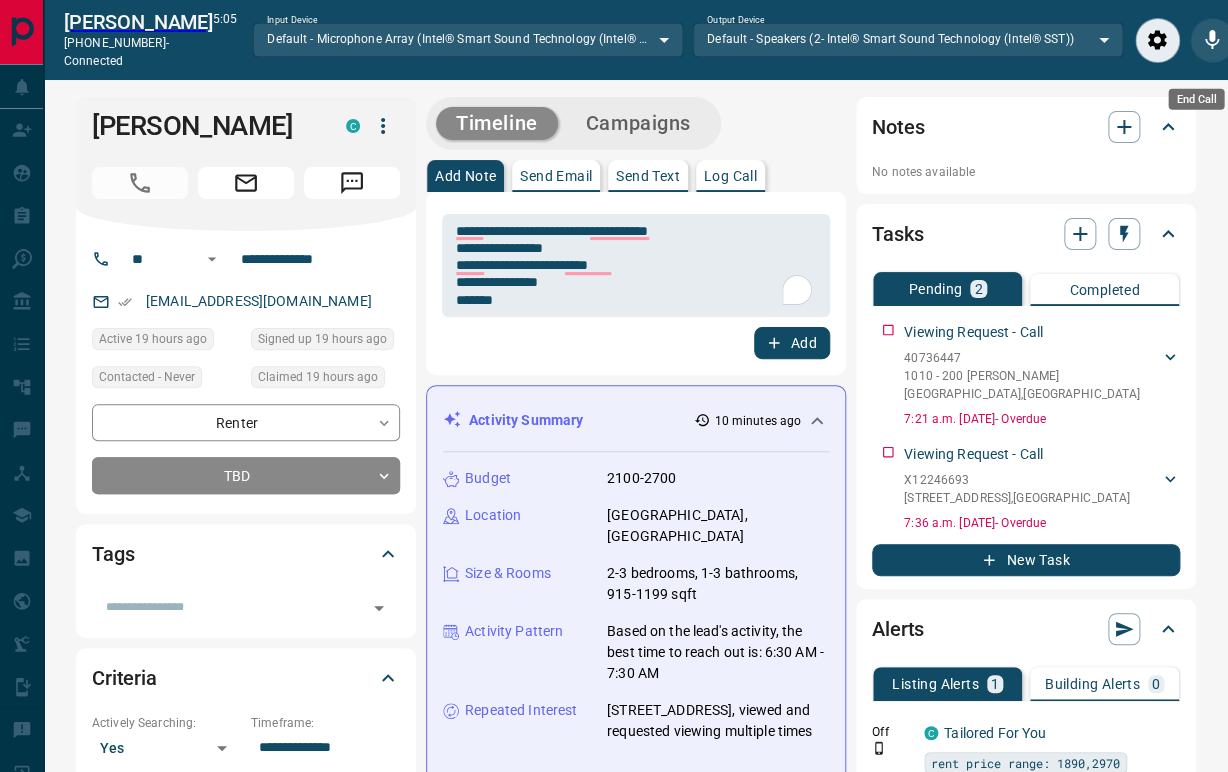 click 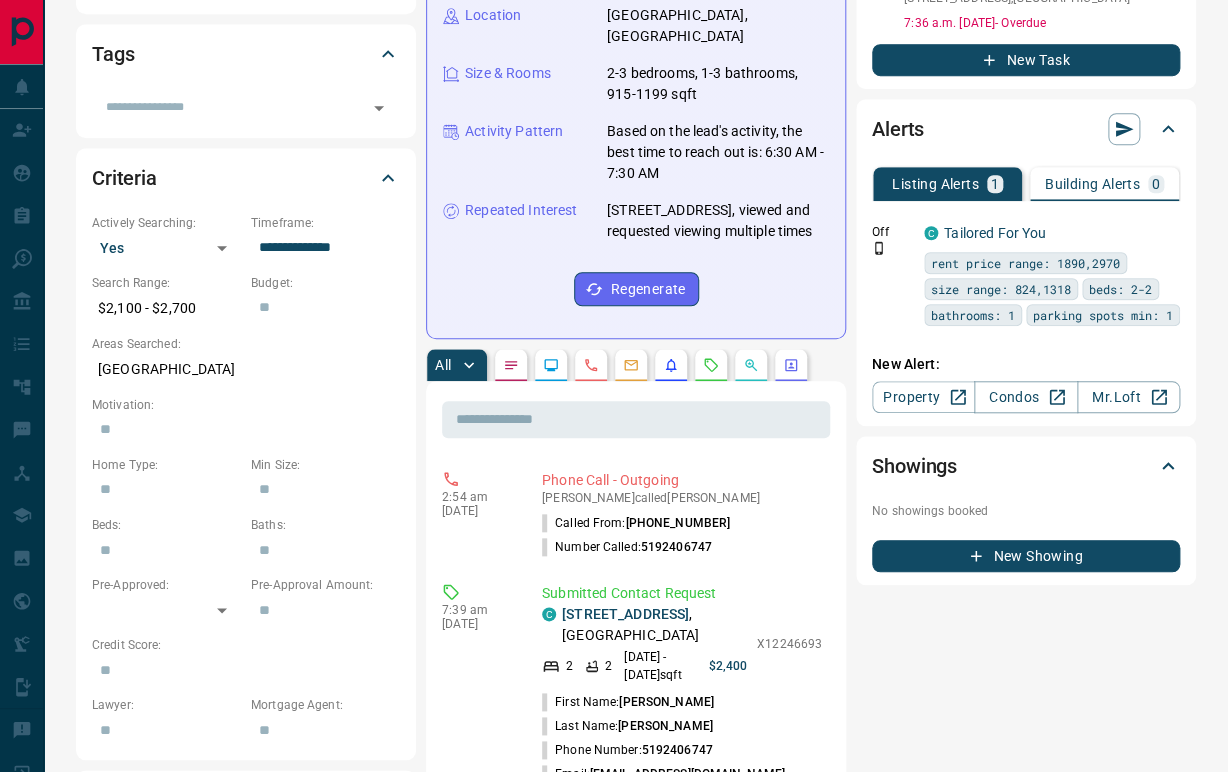 scroll, scrollTop: 444, scrollLeft: 0, axis: vertical 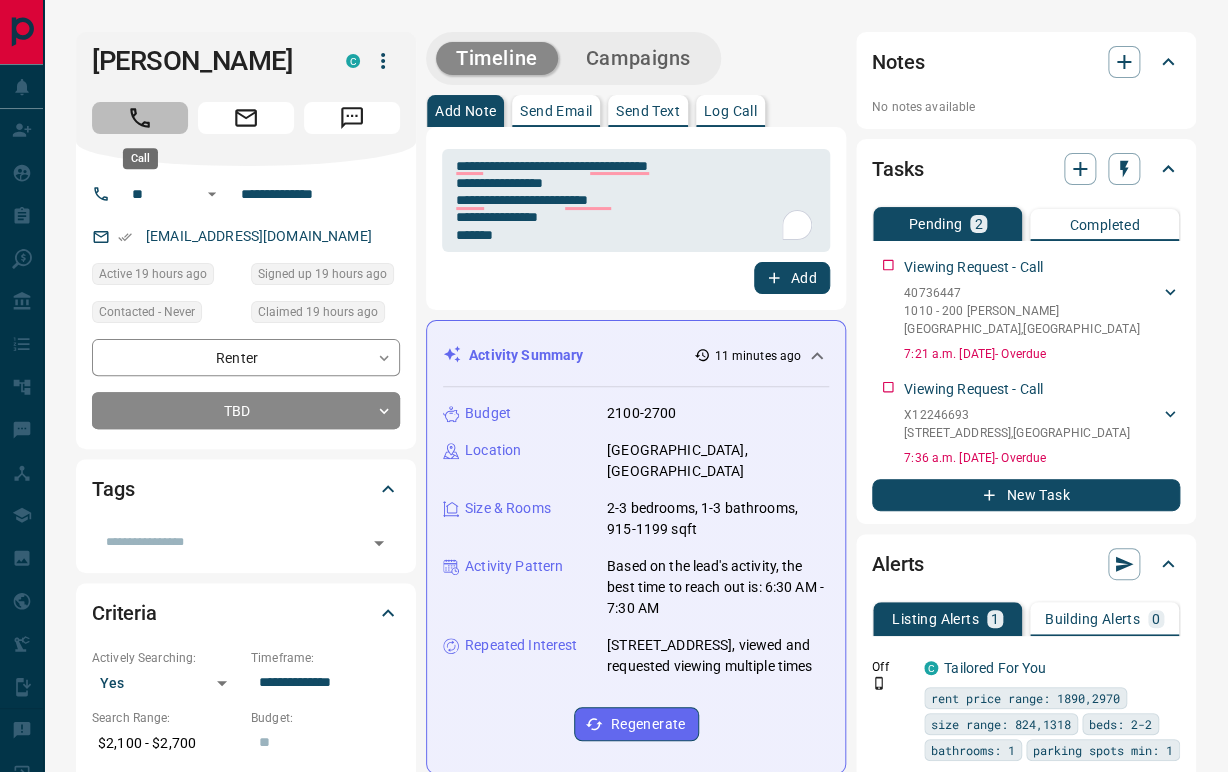 click 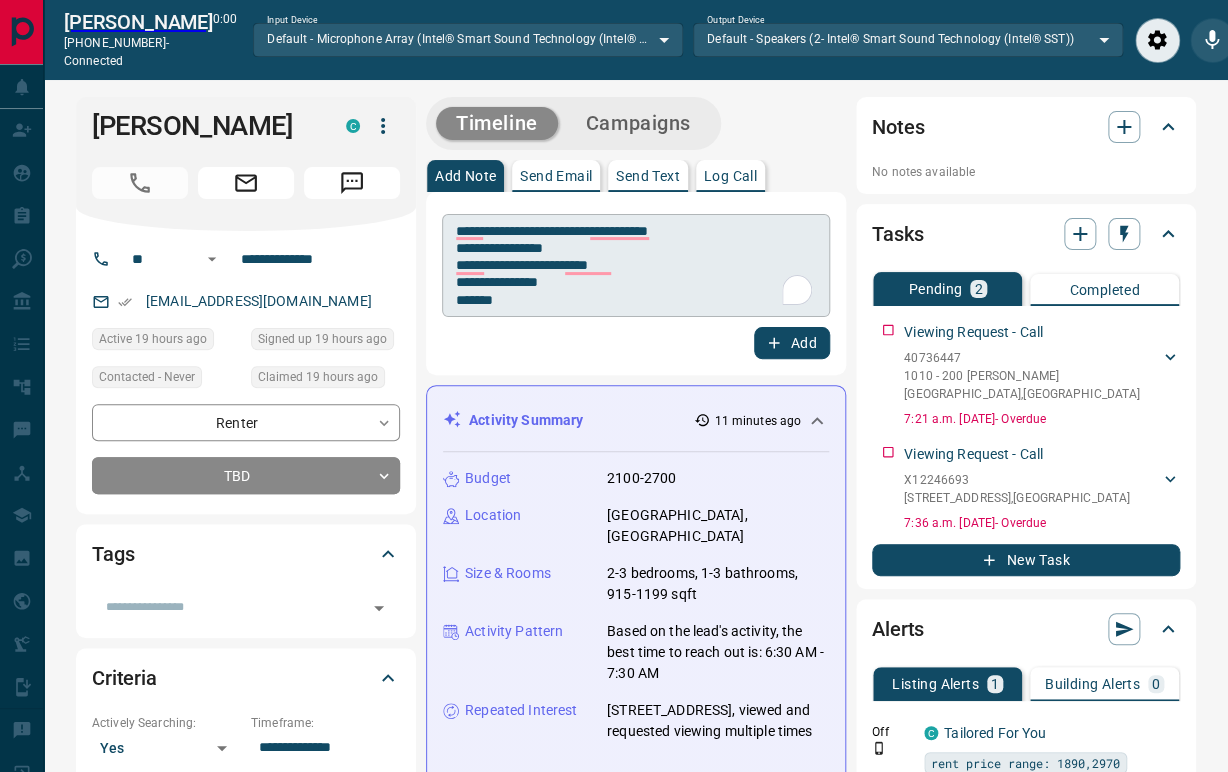 click on "**********" at bounding box center (636, 266) 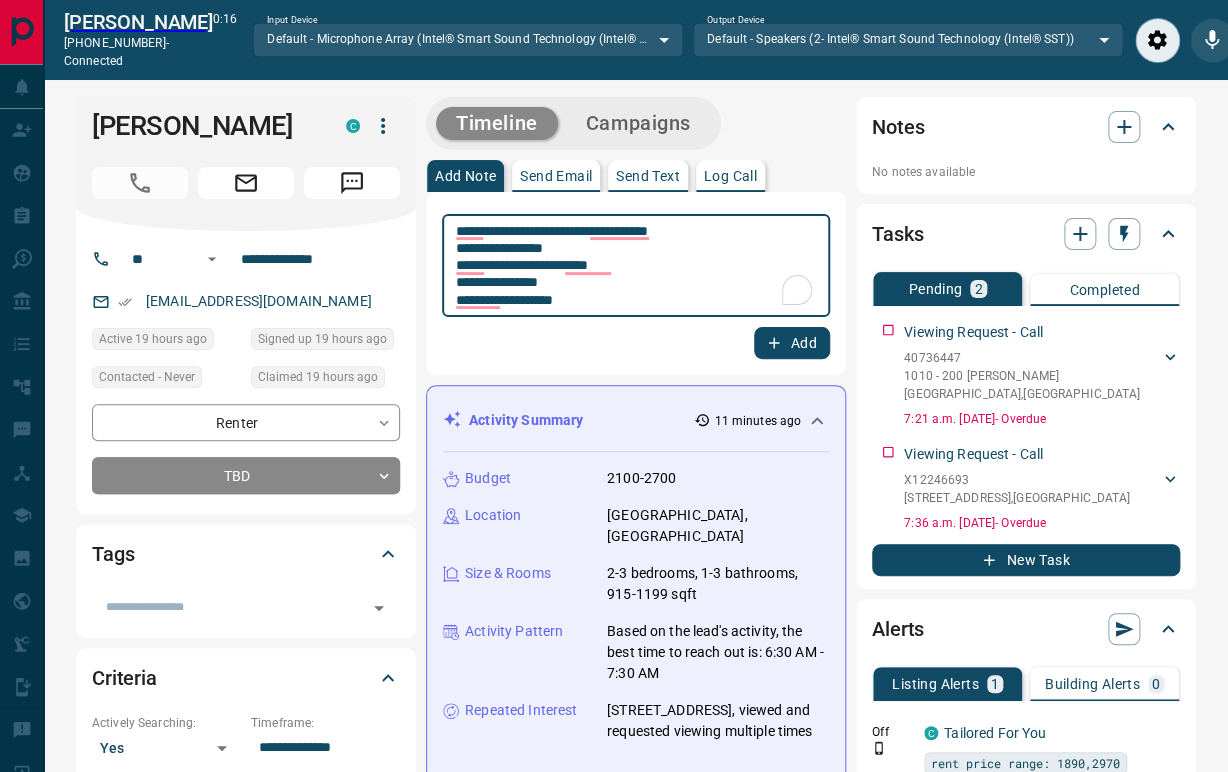 click on "**********" at bounding box center (636, 266) 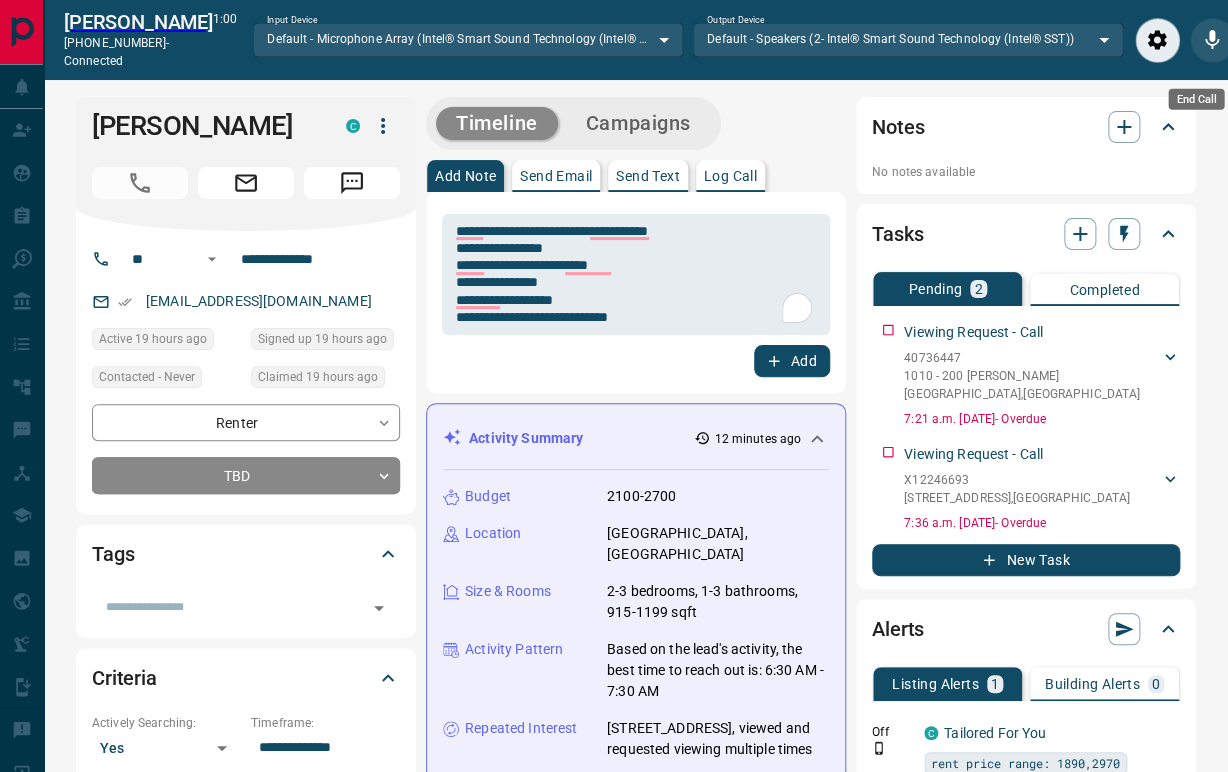 click 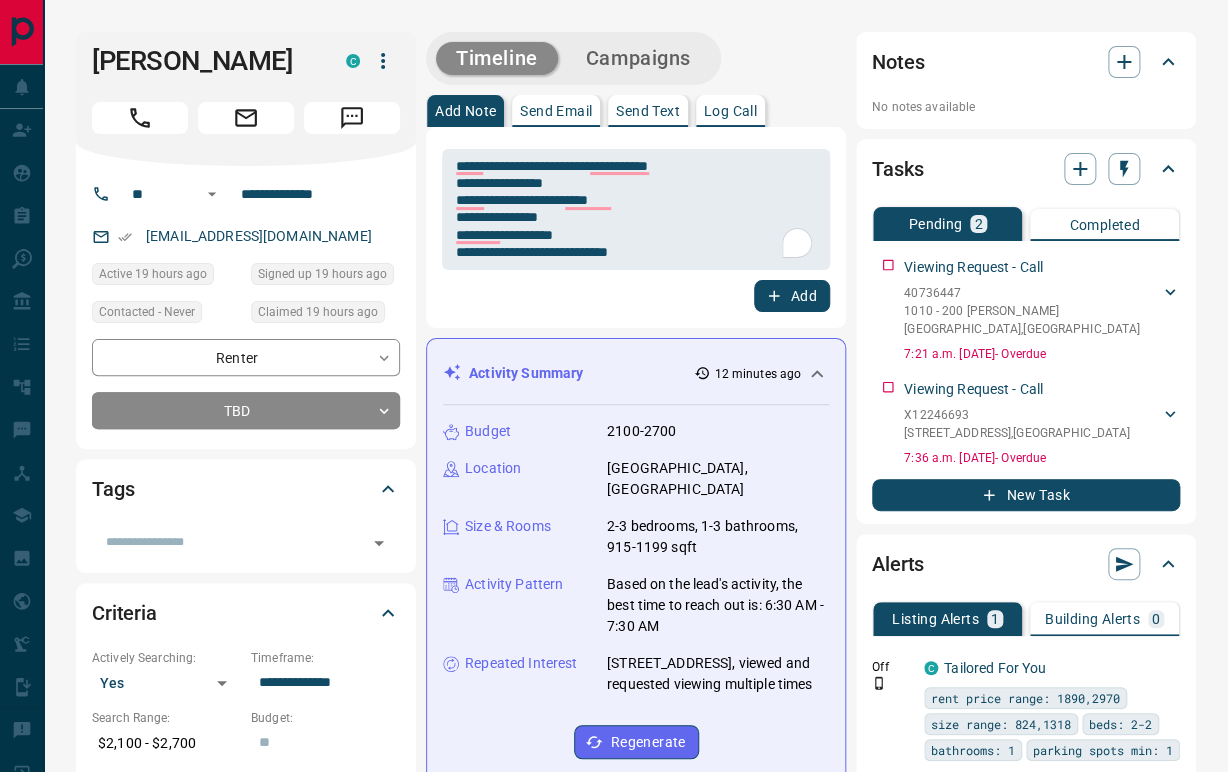 scroll, scrollTop: 590, scrollLeft: 0, axis: vertical 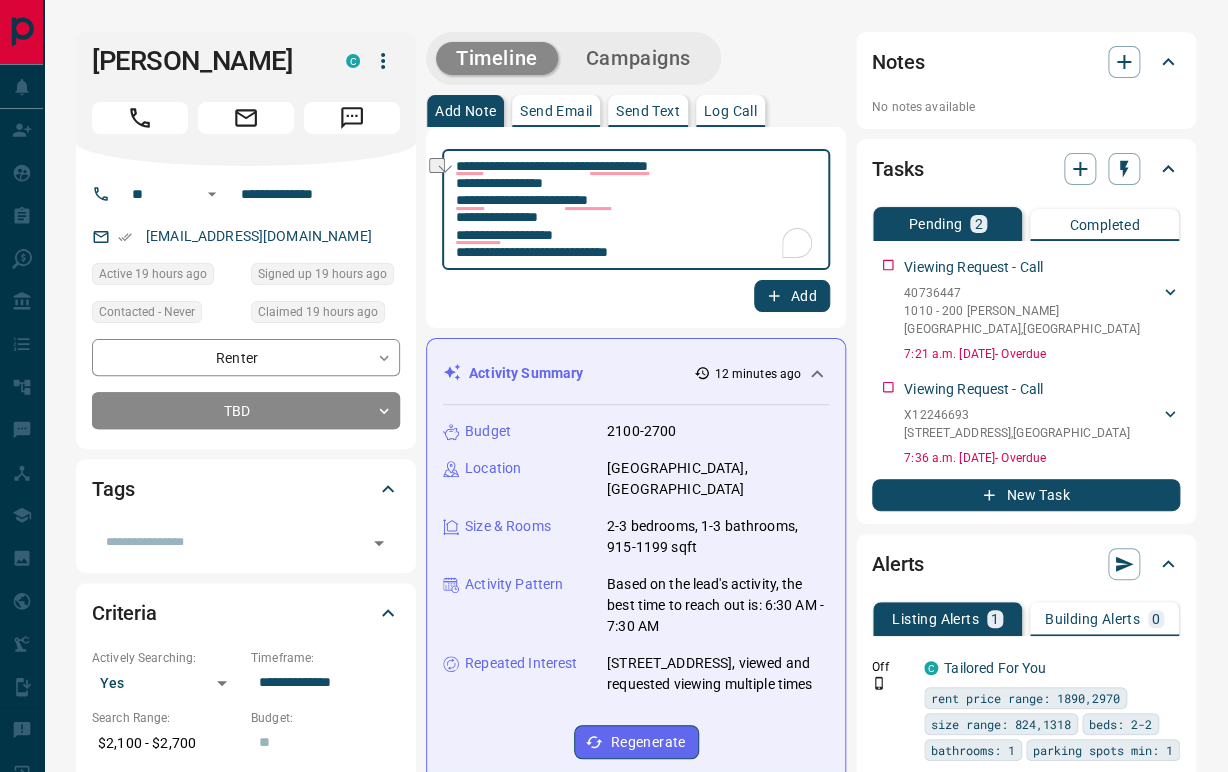 drag, startPoint x: 729, startPoint y: 164, endPoint x: 434, endPoint y: 145, distance: 295.61124 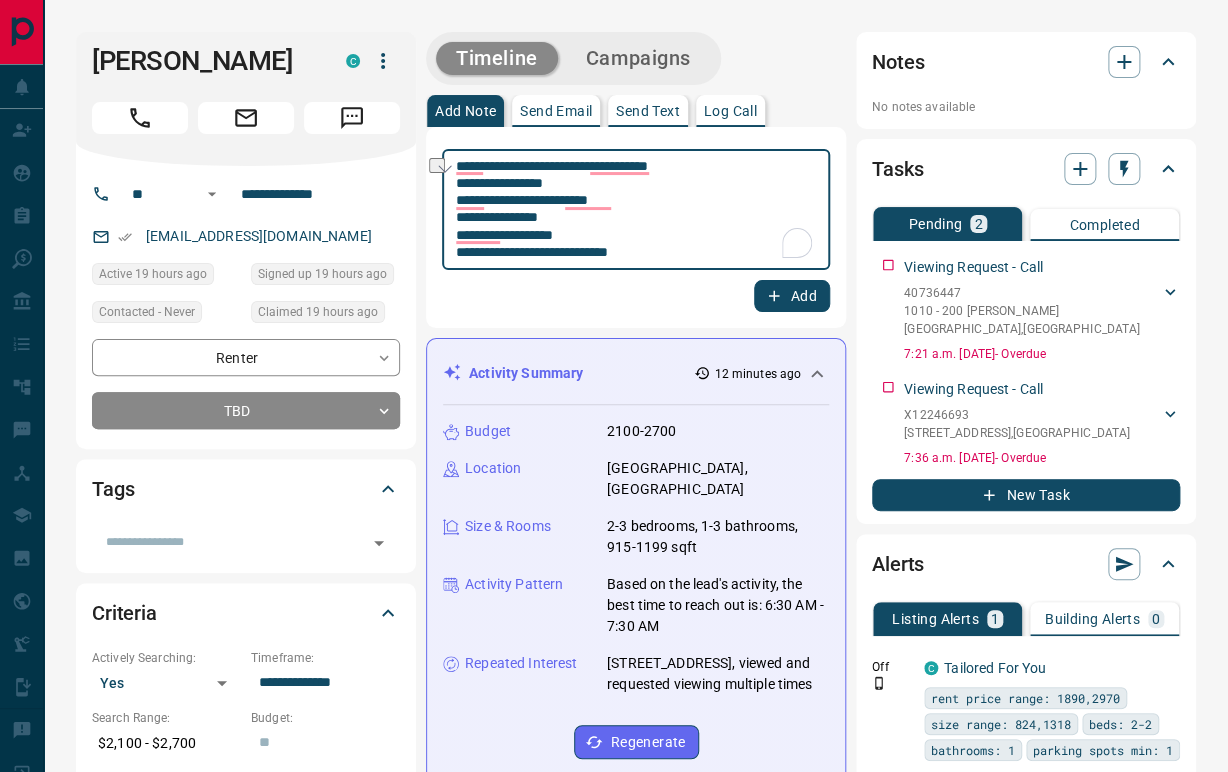 click on "**********" at bounding box center (636, 227) 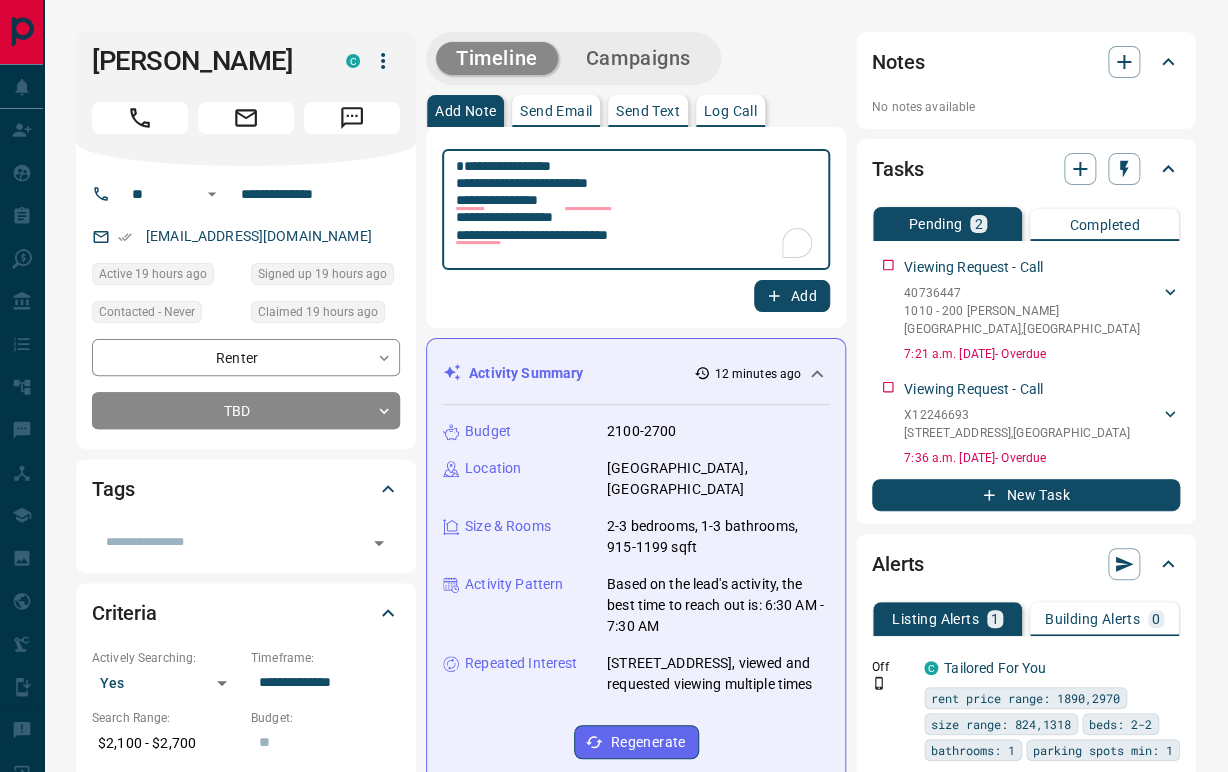 click on "**********" at bounding box center [636, 210] 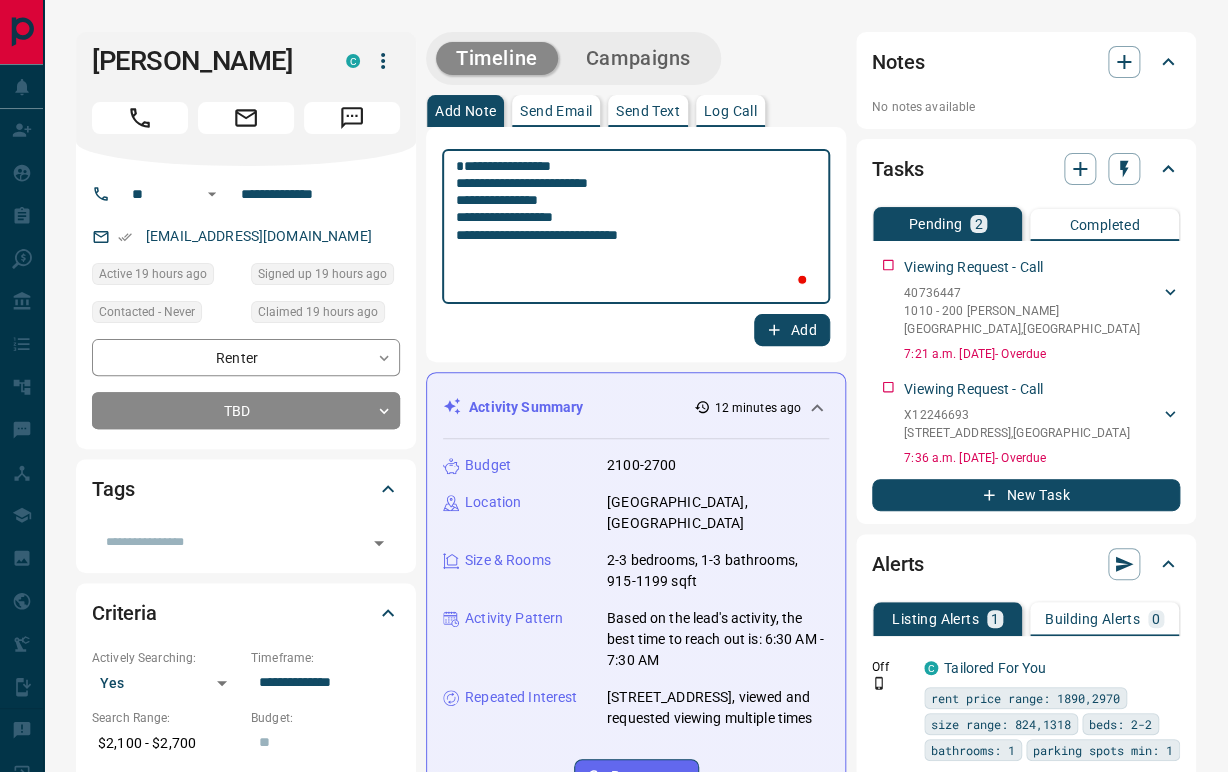 paste on "**********" 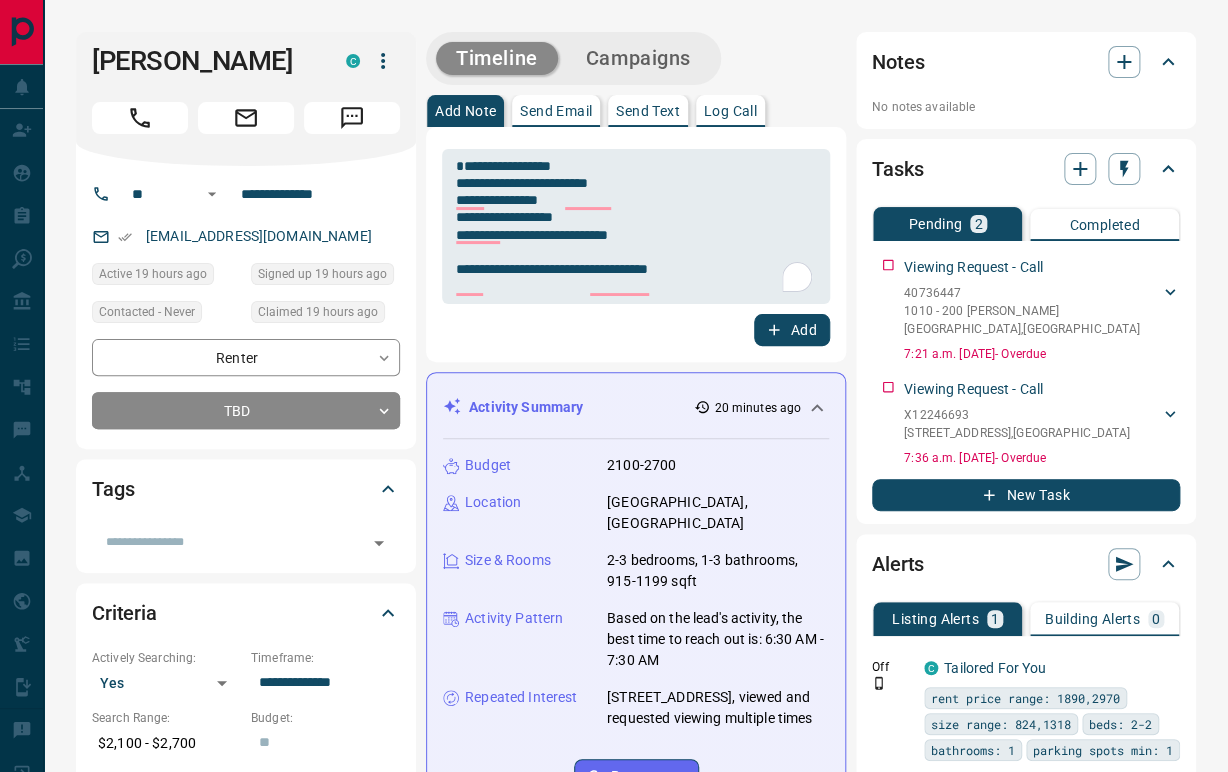 scroll, scrollTop: 590, scrollLeft: 0, axis: vertical 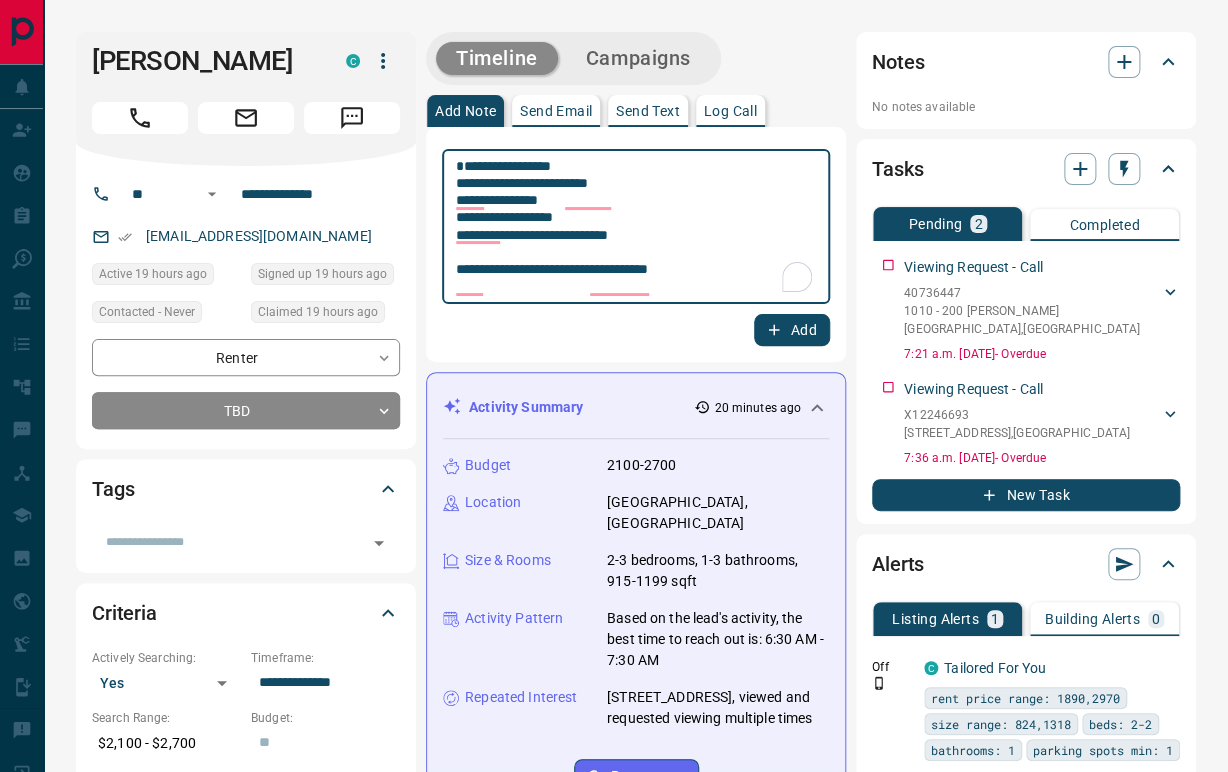 click on "**********" at bounding box center [636, 227] 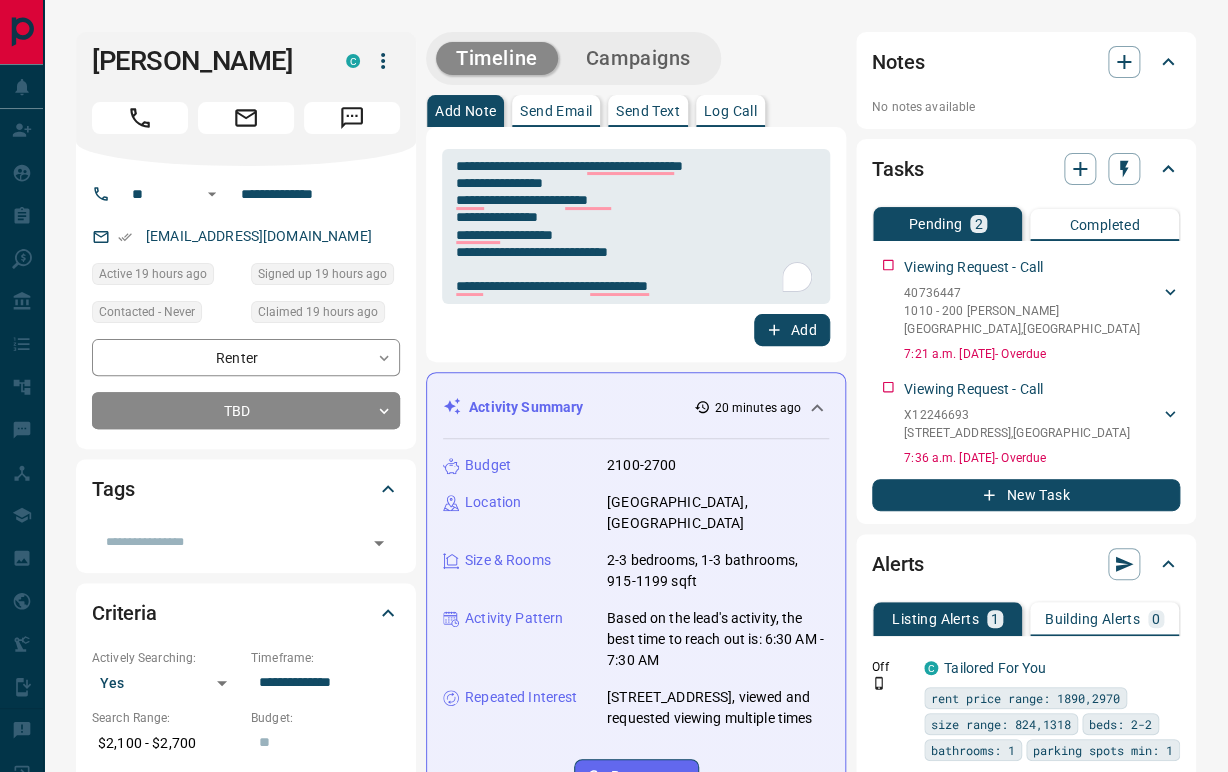 drag, startPoint x: 941, startPoint y: 310, endPoint x: 633, endPoint y: 368, distance: 313.41345 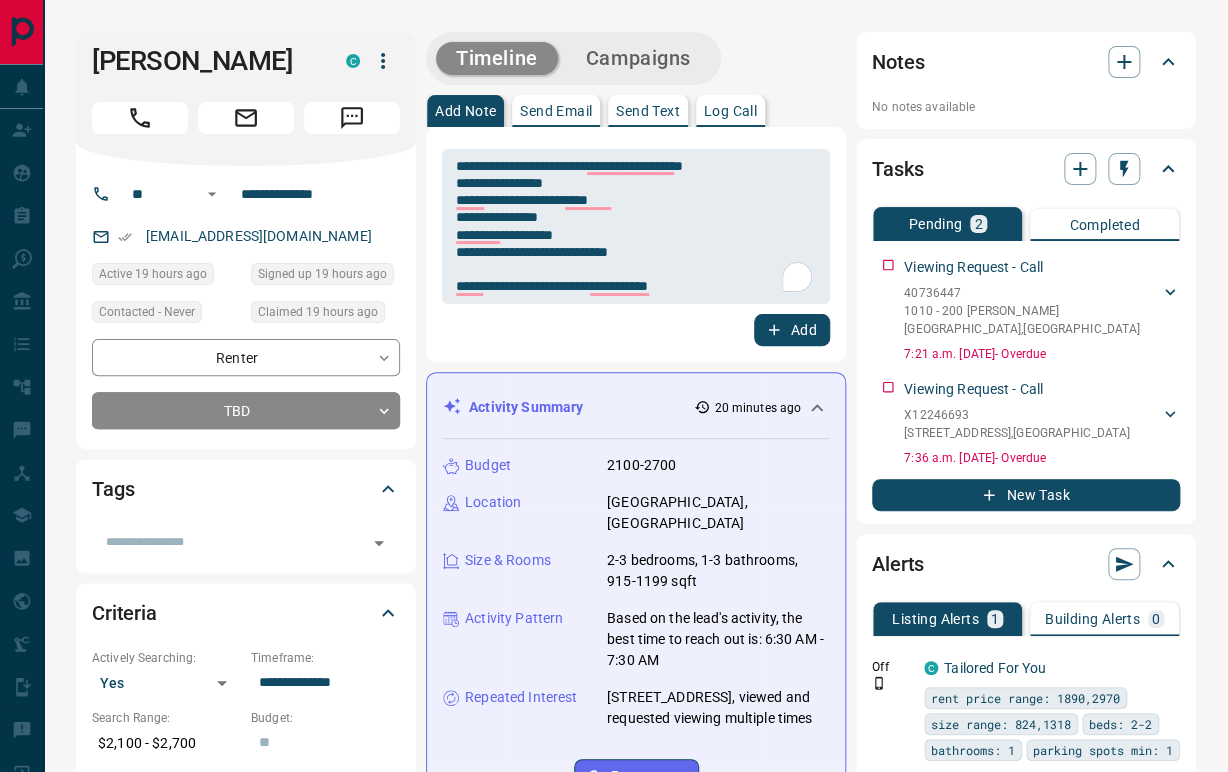 click on "**********" at bounding box center [811, 1301] 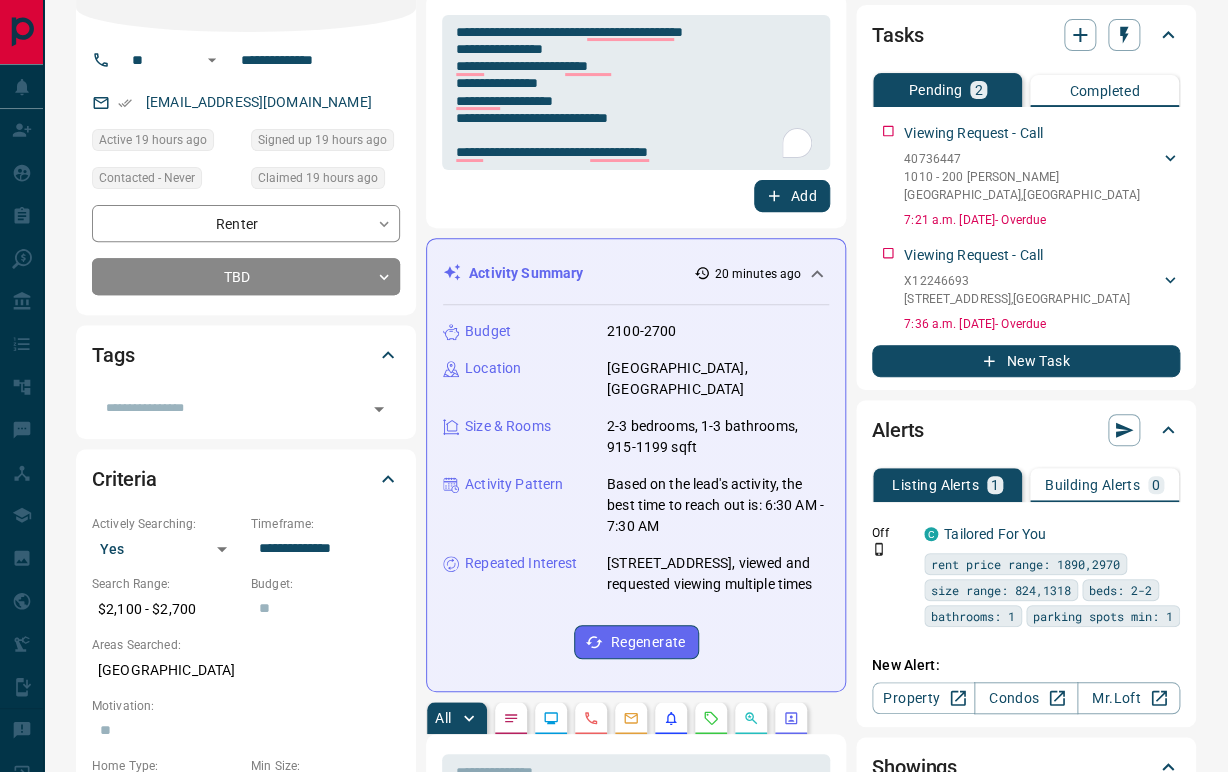 scroll, scrollTop: 333, scrollLeft: 0, axis: vertical 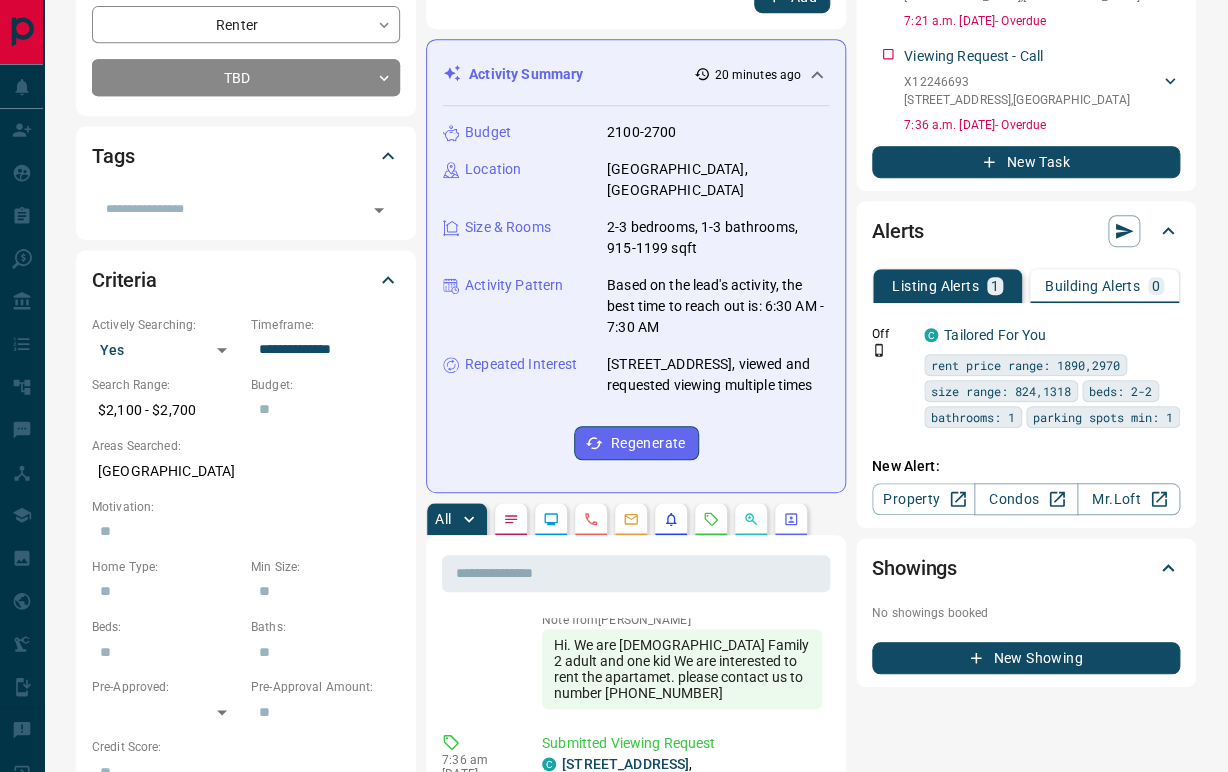 drag, startPoint x: 747, startPoint y: 412, endPoint x: 781, endPoint y: 446, distance: 48.08326 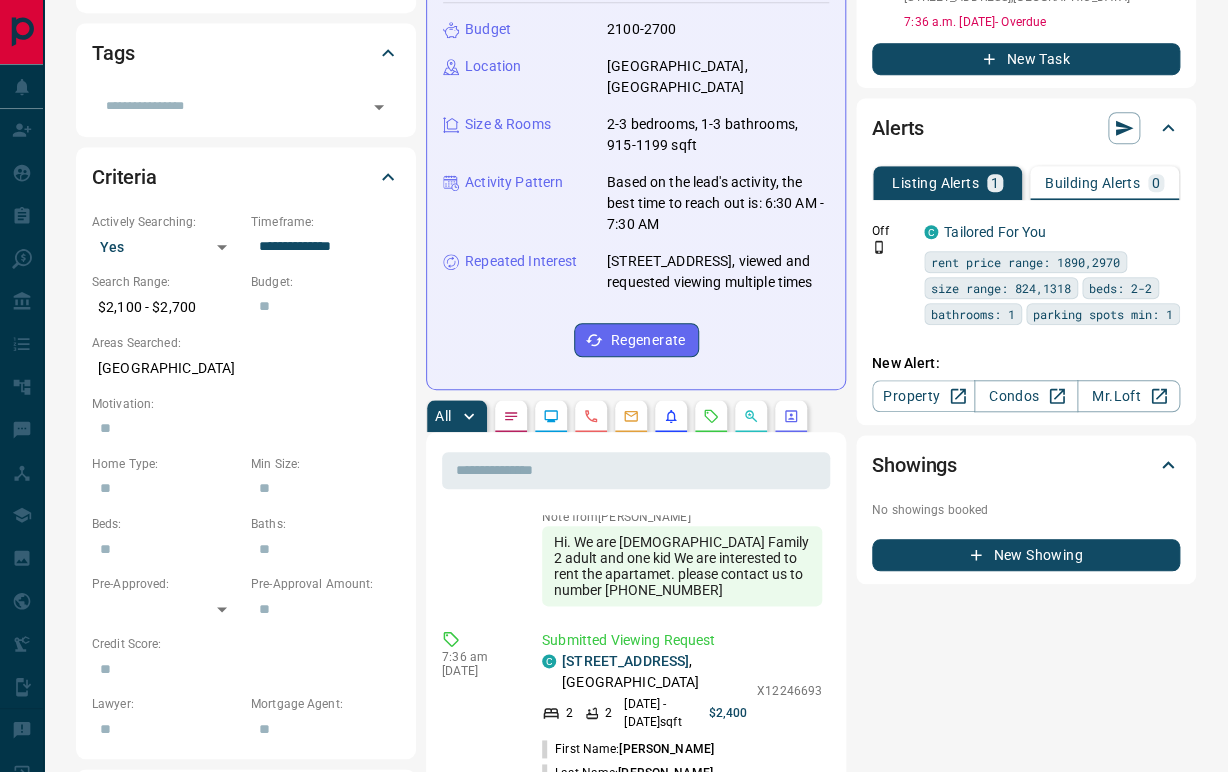 scroll, scrollTop: 555, scrollLeft: 0, axis: vertical 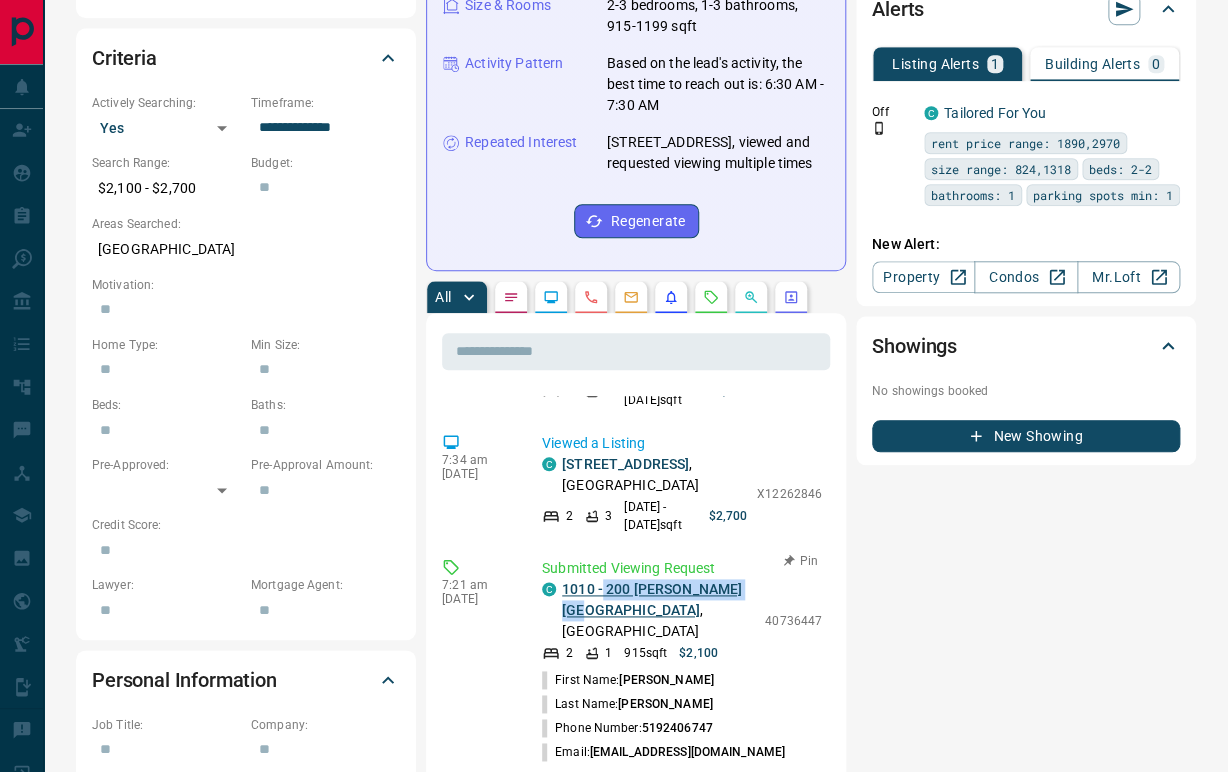 drag, startPoint x: 618, startPoint y: 605, endPoint x: 603, endPoint y: 580, distance: 29.15476 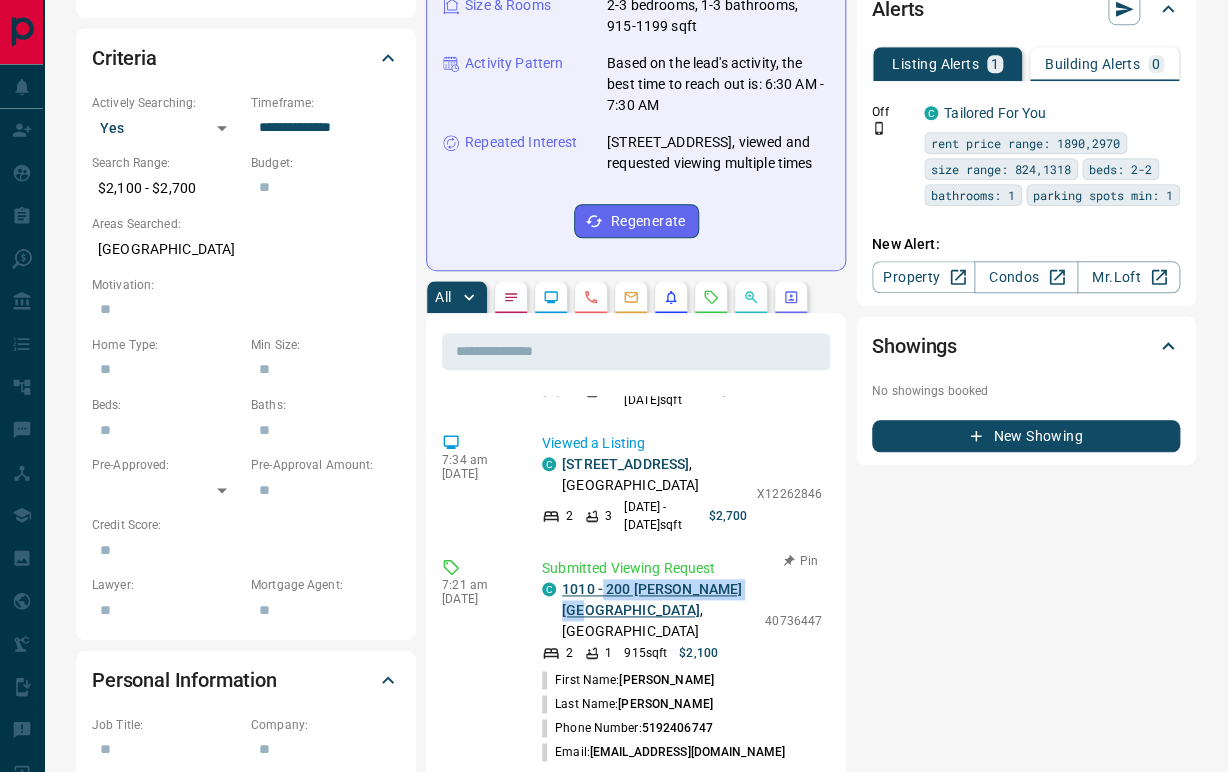 click on "[STREET_ADDRESS][PERSON_NAME]" at bounding box center (658, 610) 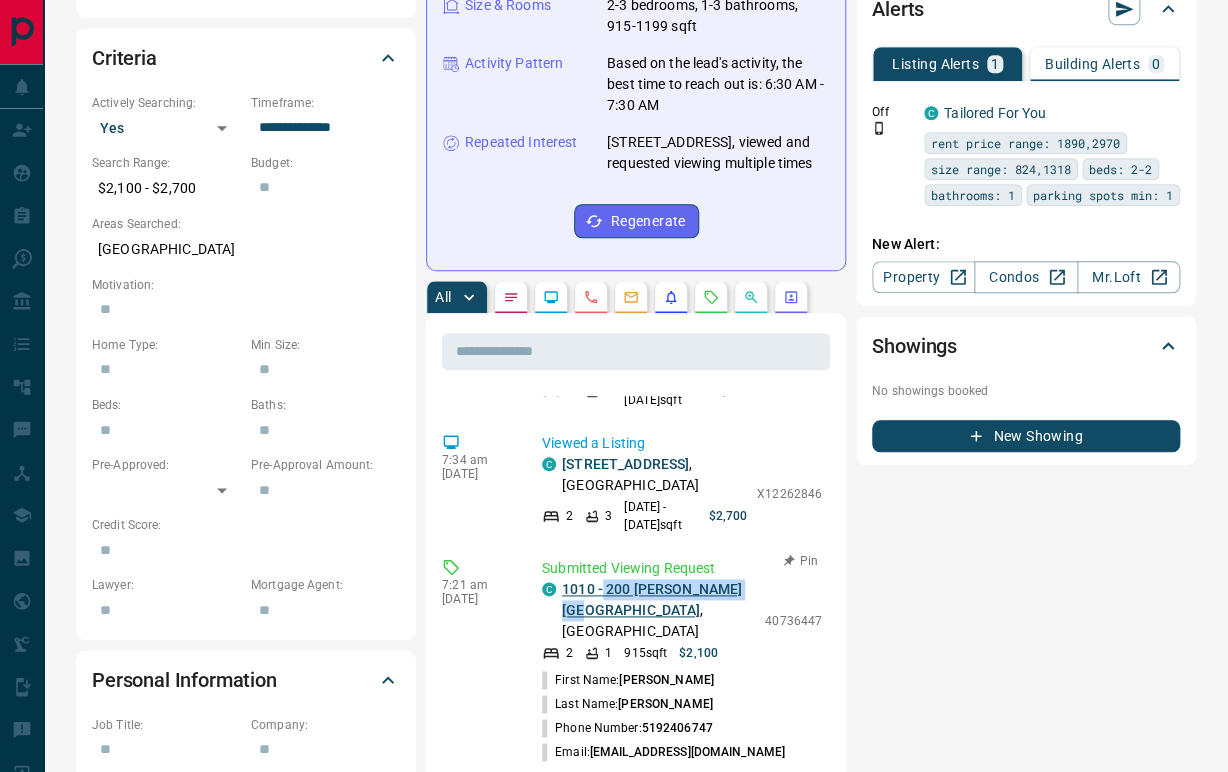 copy on "[STREET_ADDRESS][PERSON_NAME]" 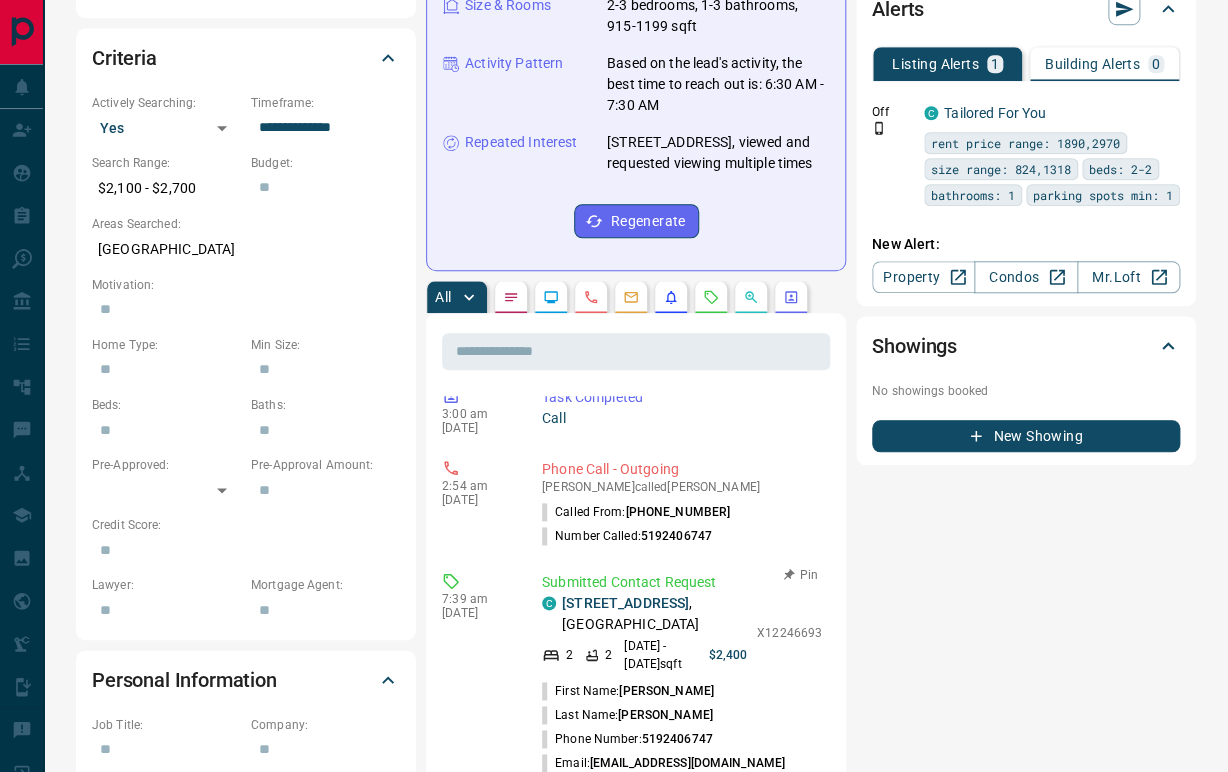 scroll, scrollTop: 111, scrollLeft: 0, axis: vertical 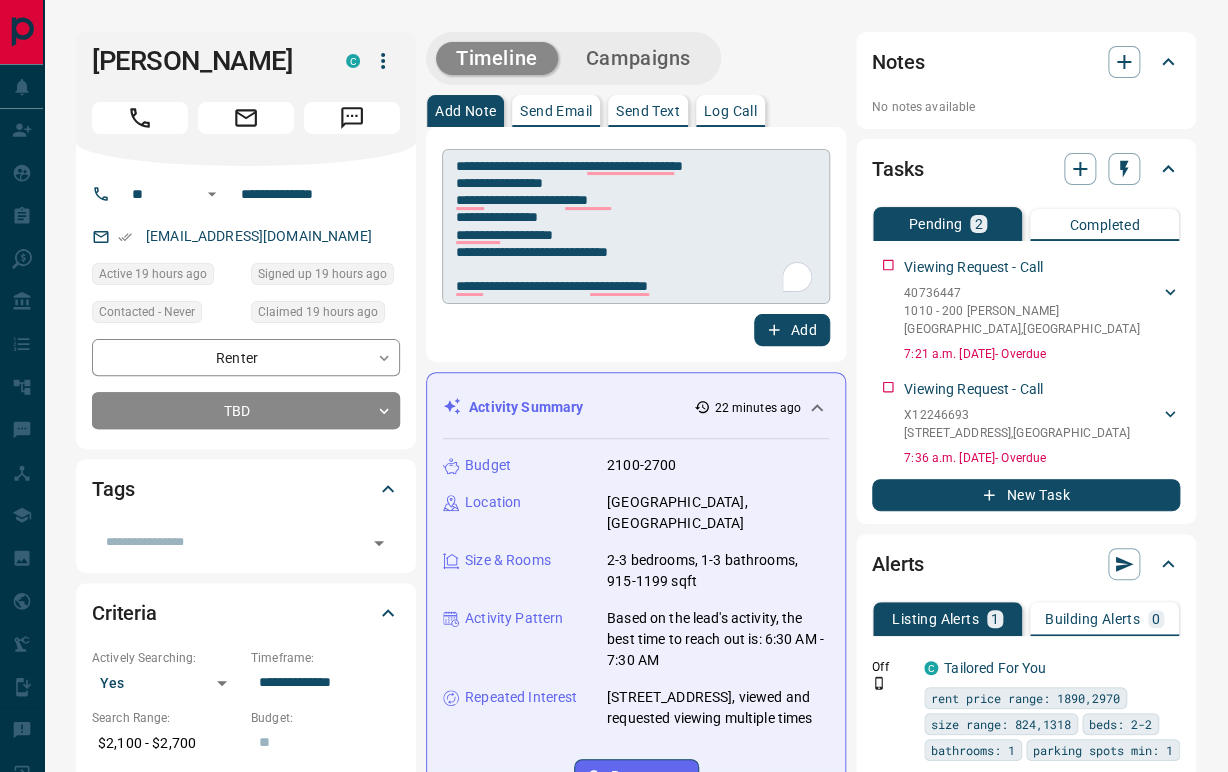 click on "**********" at bounding box center [636, 227] 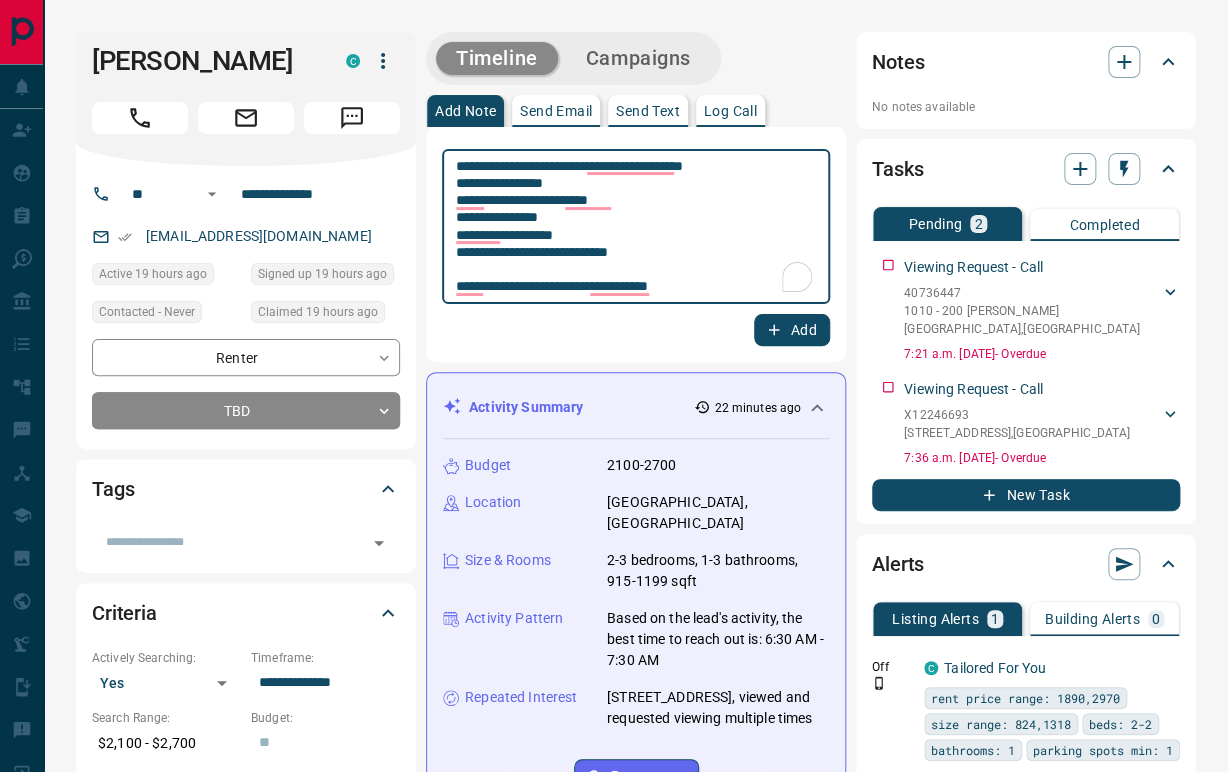 paste on "**********" 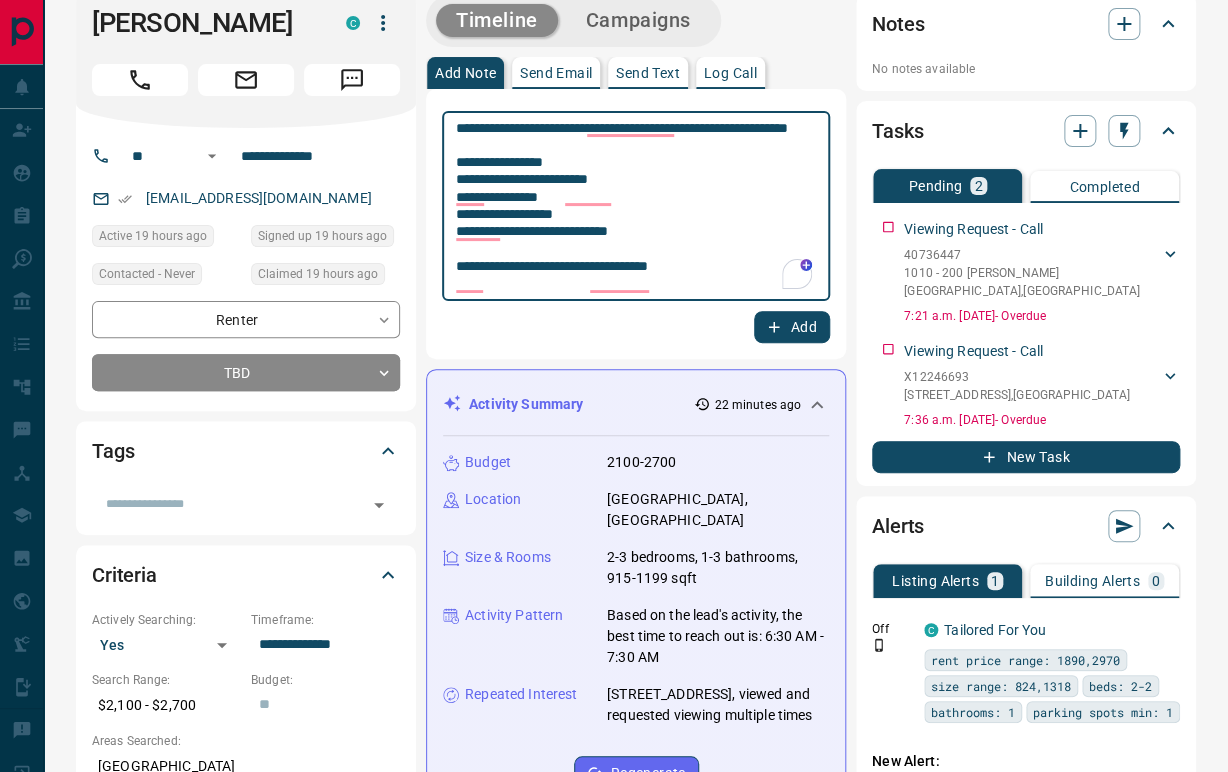 scroll, scrollTop: 0, scrollLeft: 0, axis: both 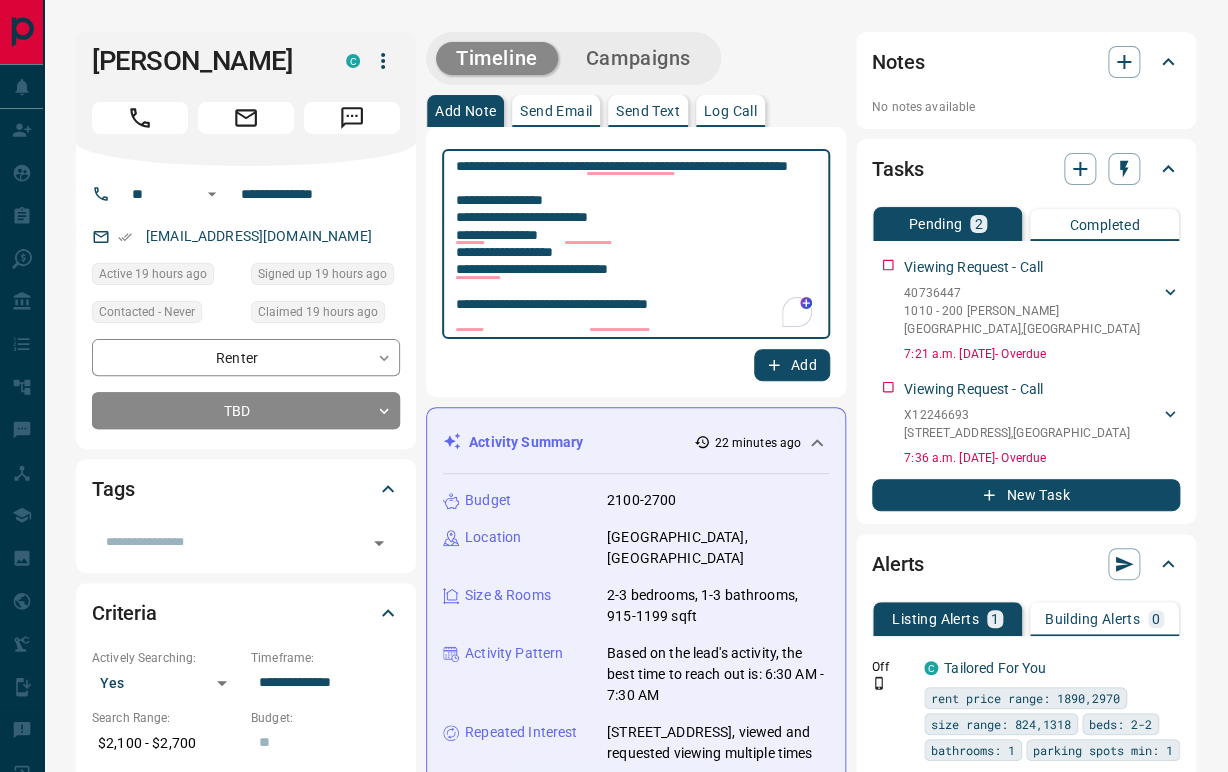 click on "**********" at bounding box center (636, 244) 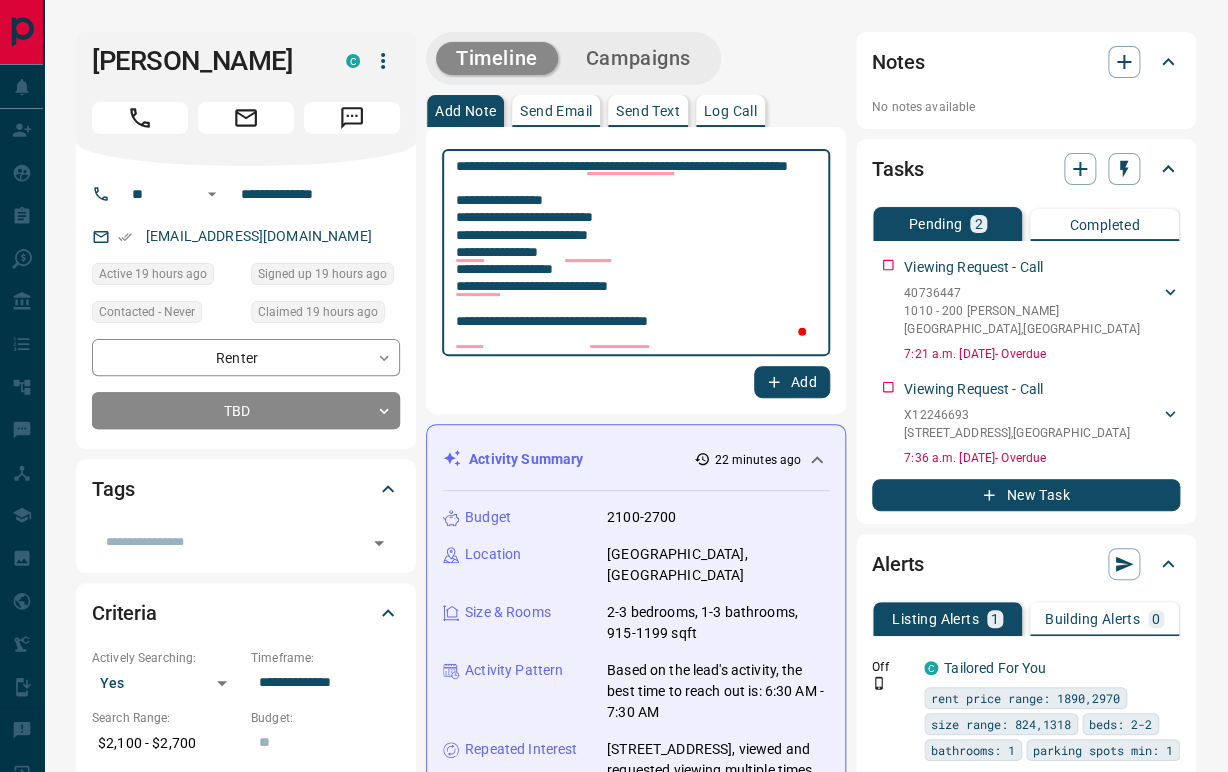 type on "**********" 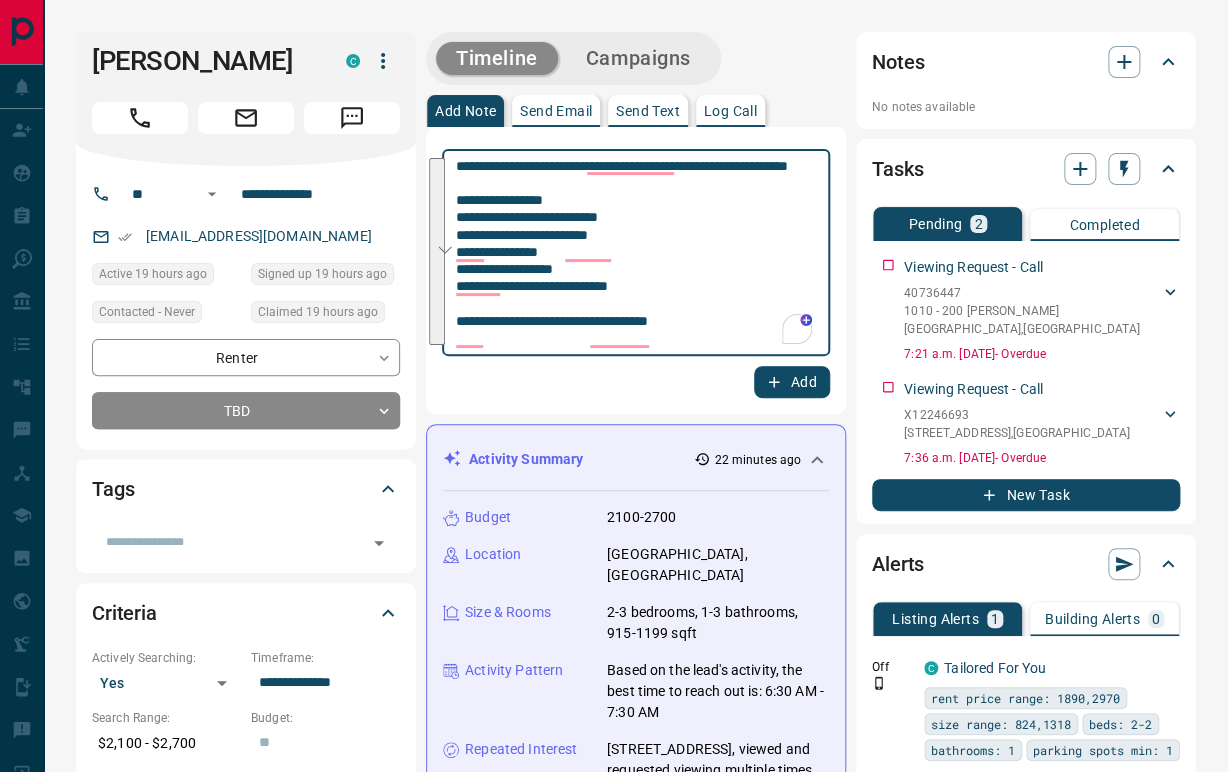 drag, startPoint x: 704, startPoint y: 334, endPoint x: 450, endPoint y: 165, distance: 305.08524 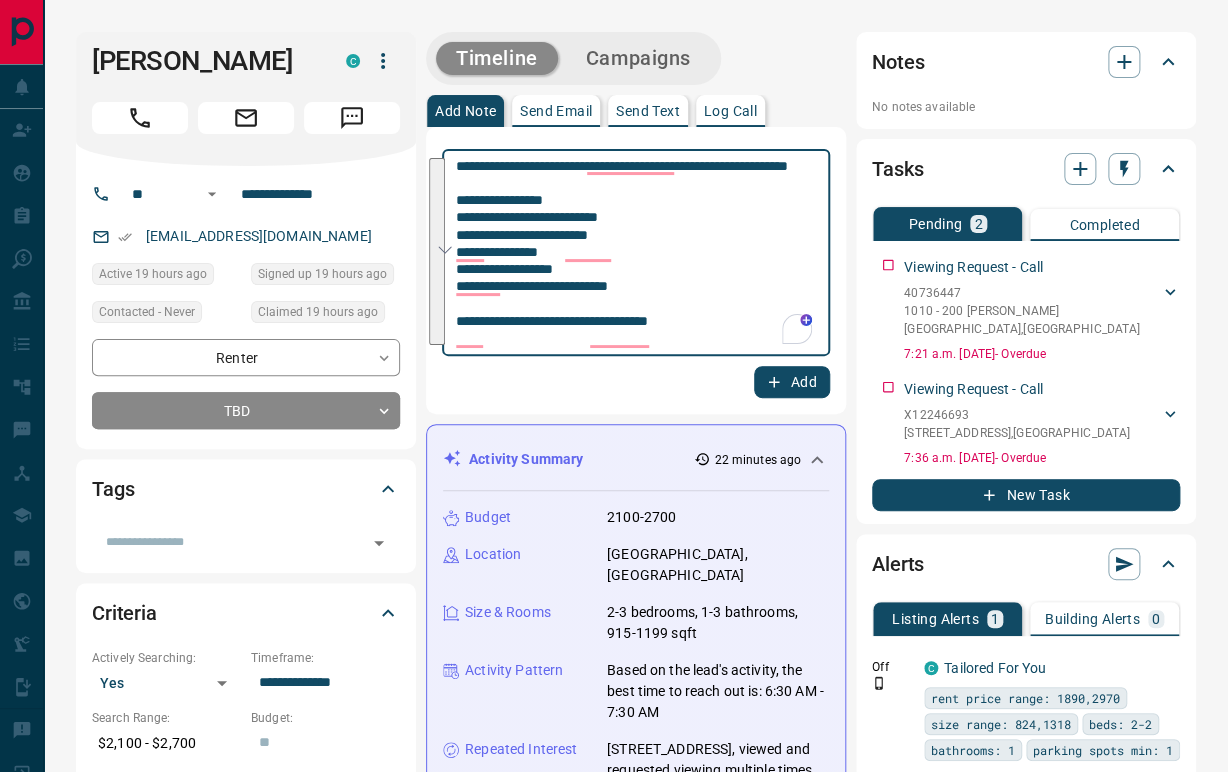 click on "**********" at bounding box center (636, 1327) 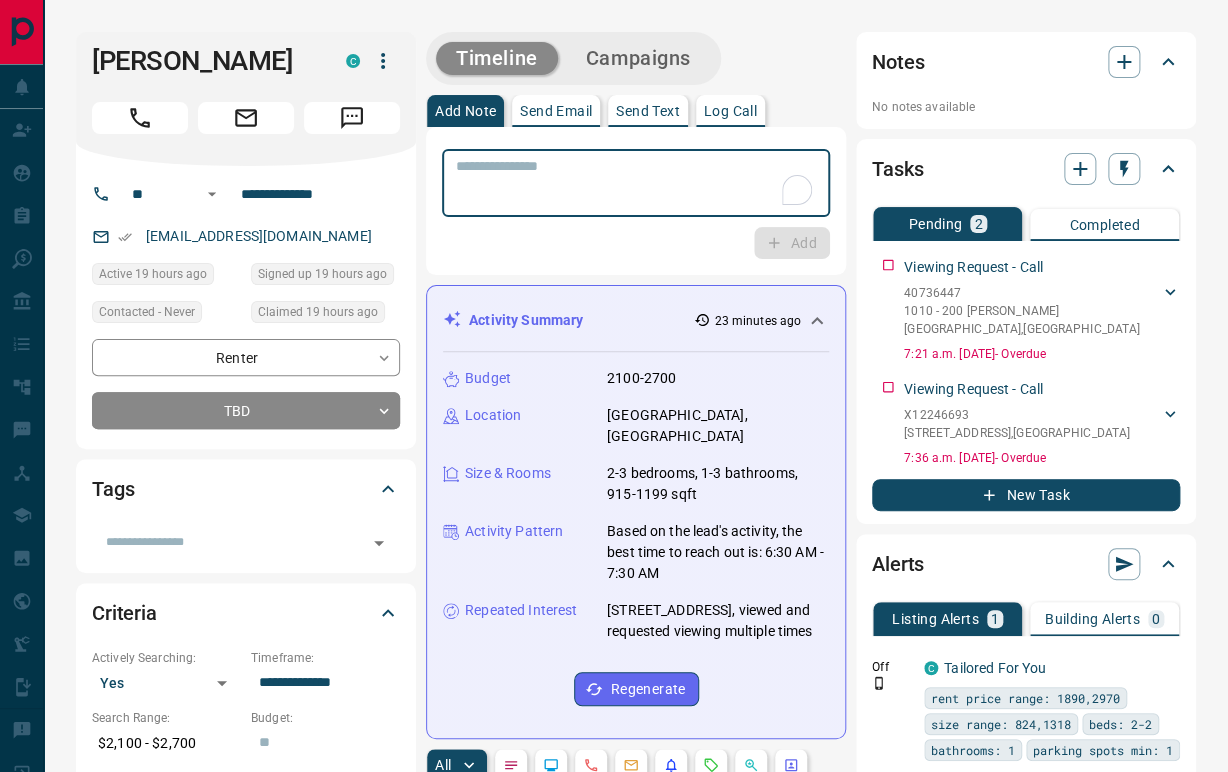 scroll, scrollTop: 399, scrollLeft: 0, axis: vertical 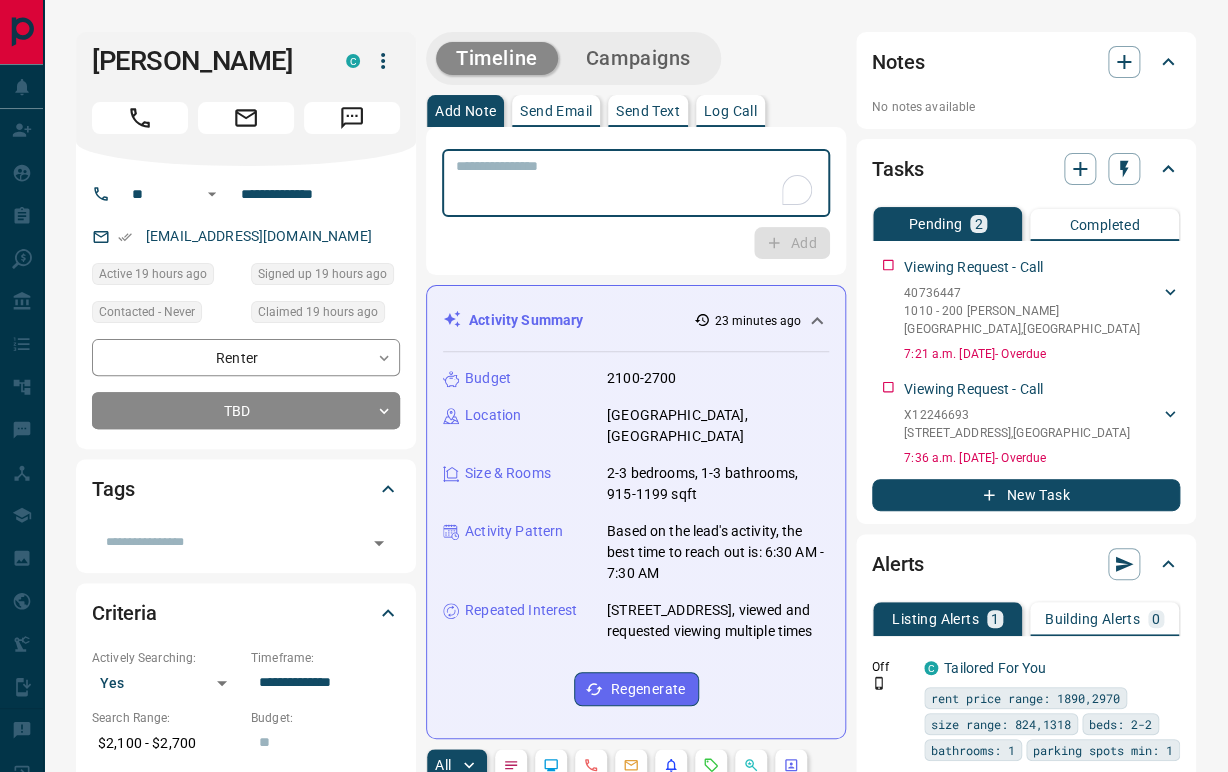 click at bounding box center (636, 183) 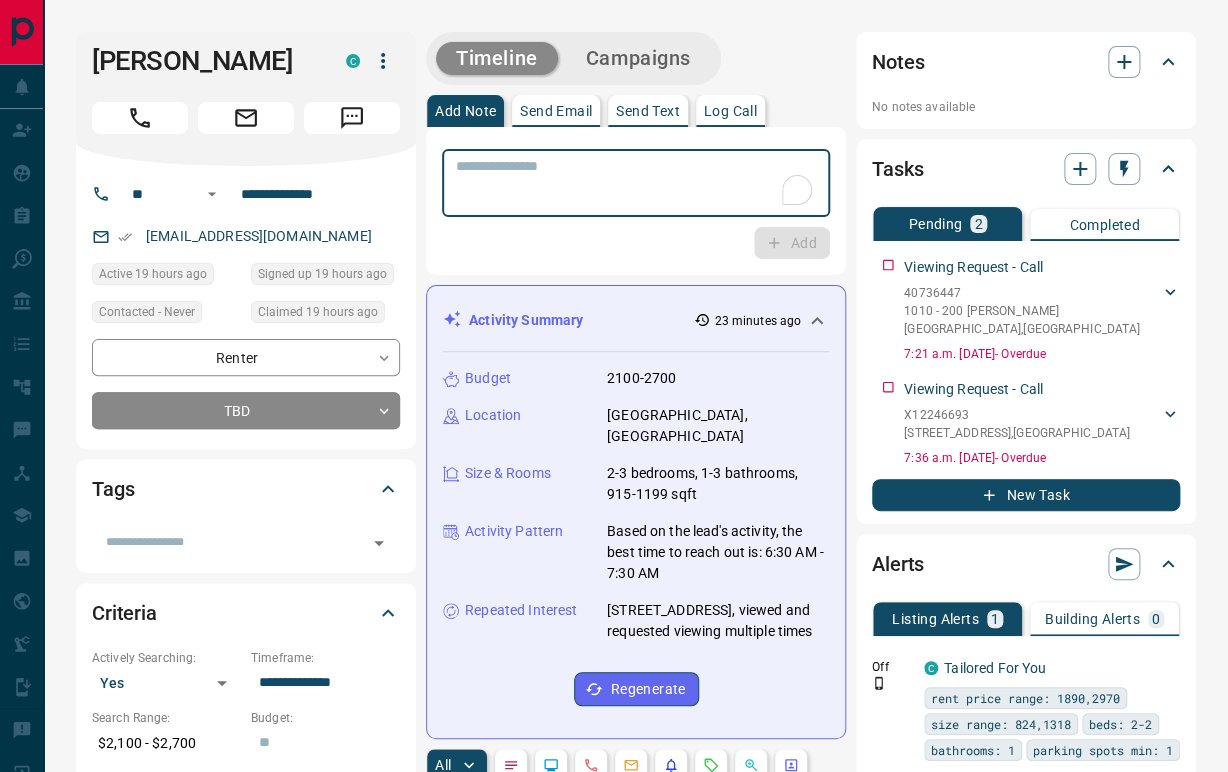 paste on "**********" 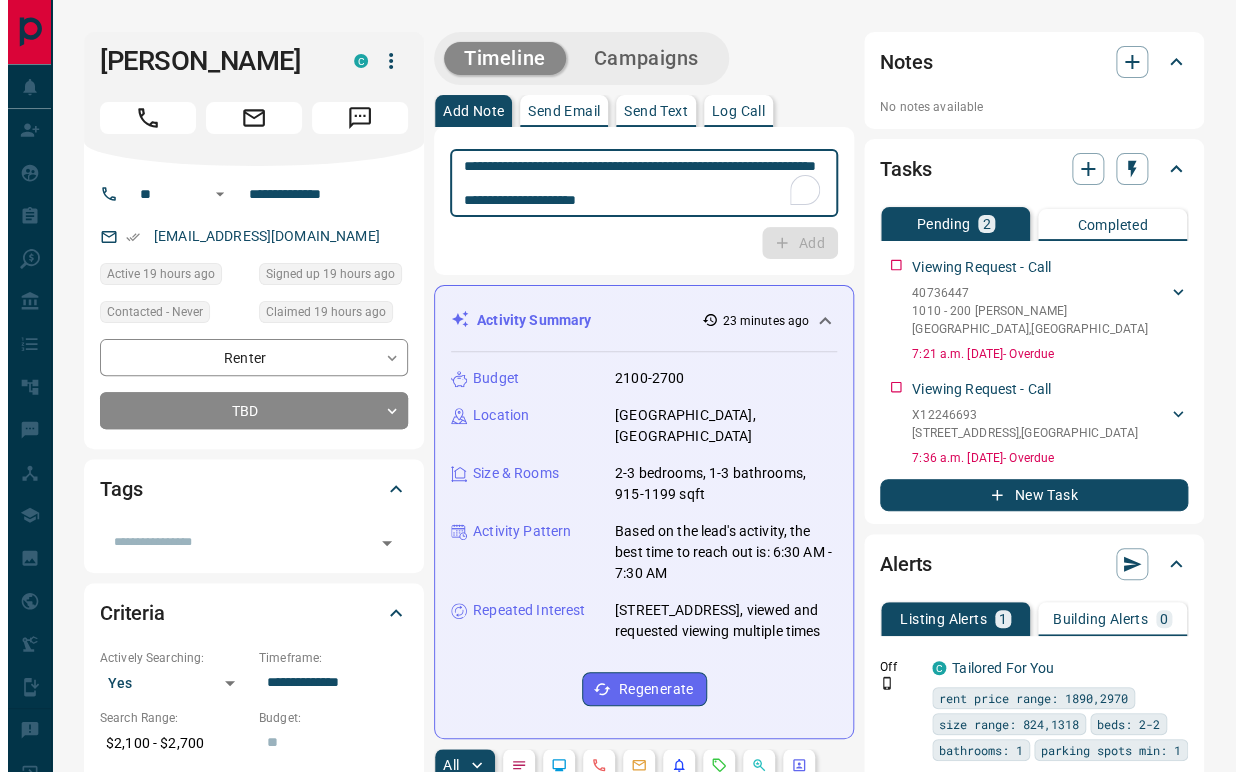 scroll, scrollTop: 111, scrollLeft: 0, axis: vertical 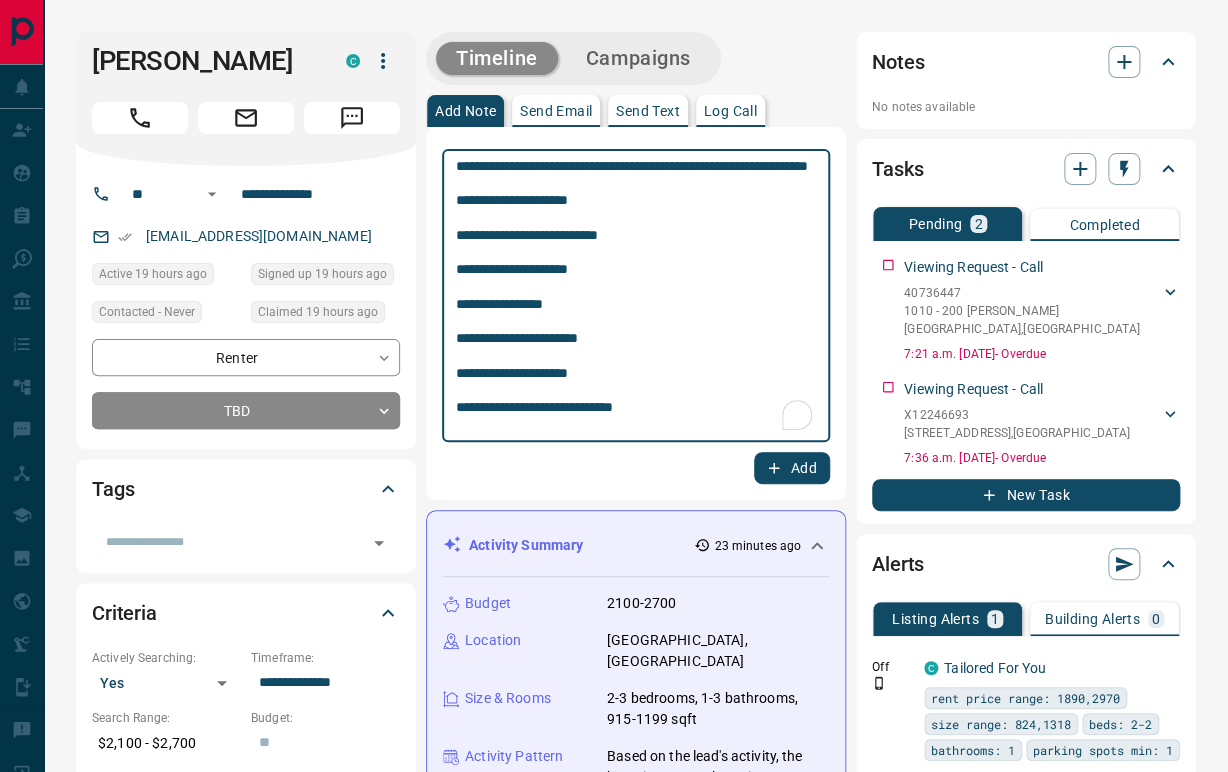click on "**********" at bounding box center (636, 296) 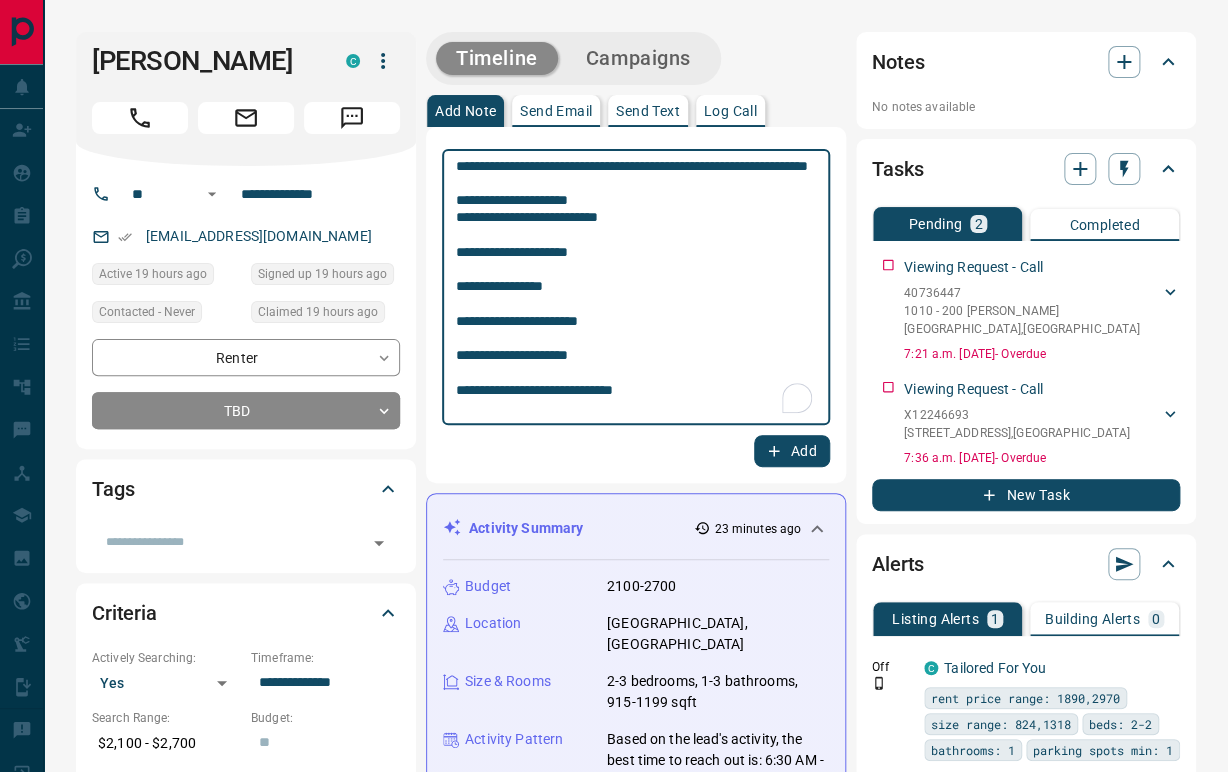 click on "**********" at bounding box center (636, 287) 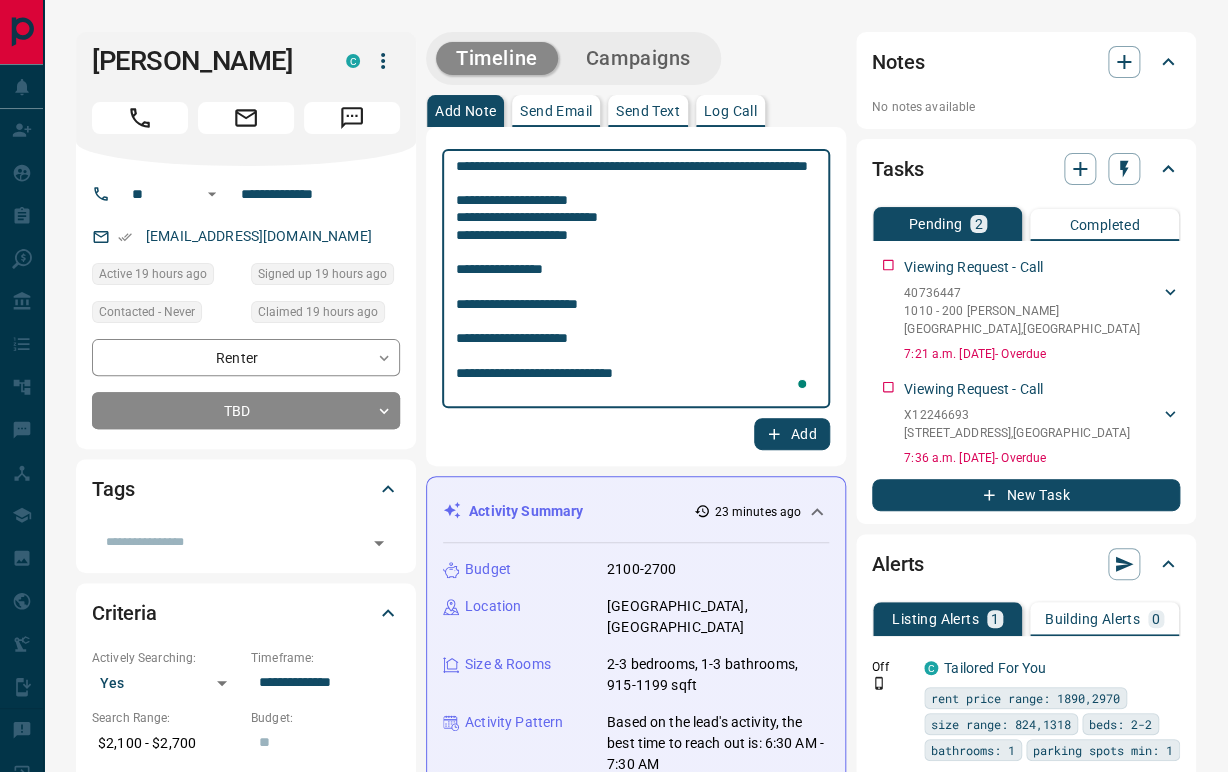 click on "**********" at bounding box center [636, 279] 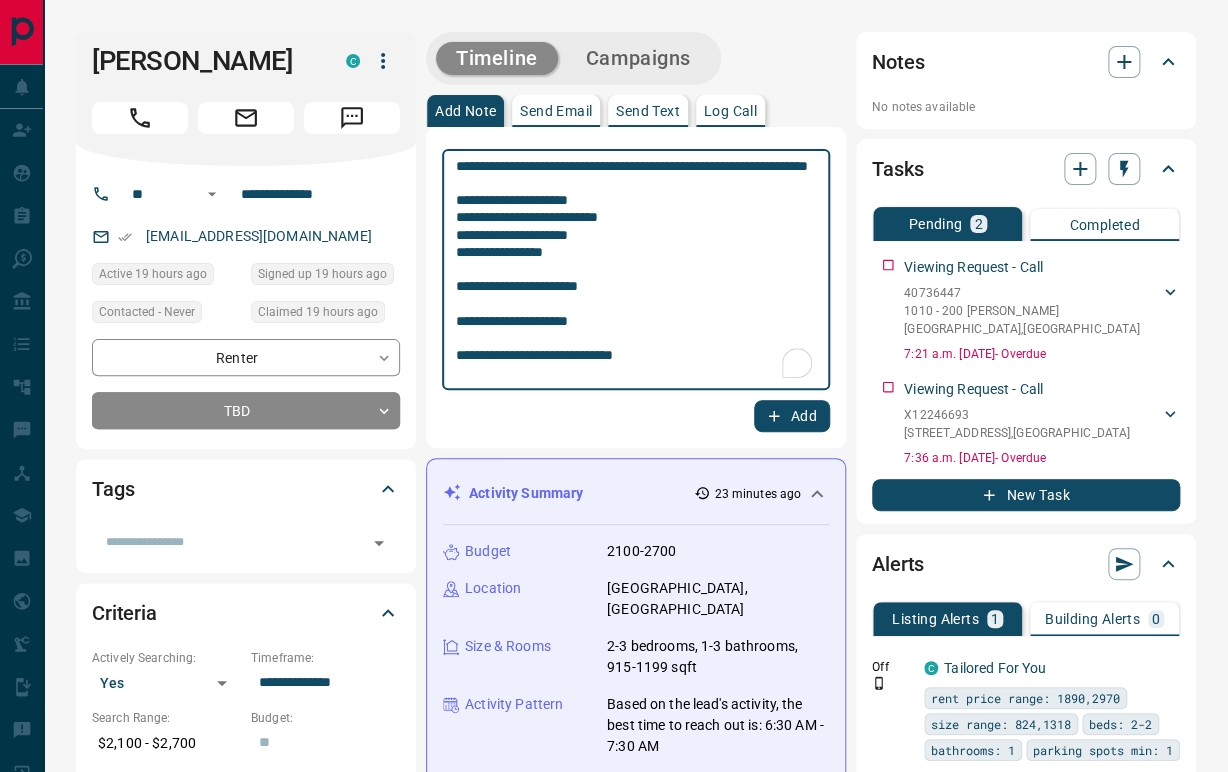 click on "**********" at bounding box center [636, 270] 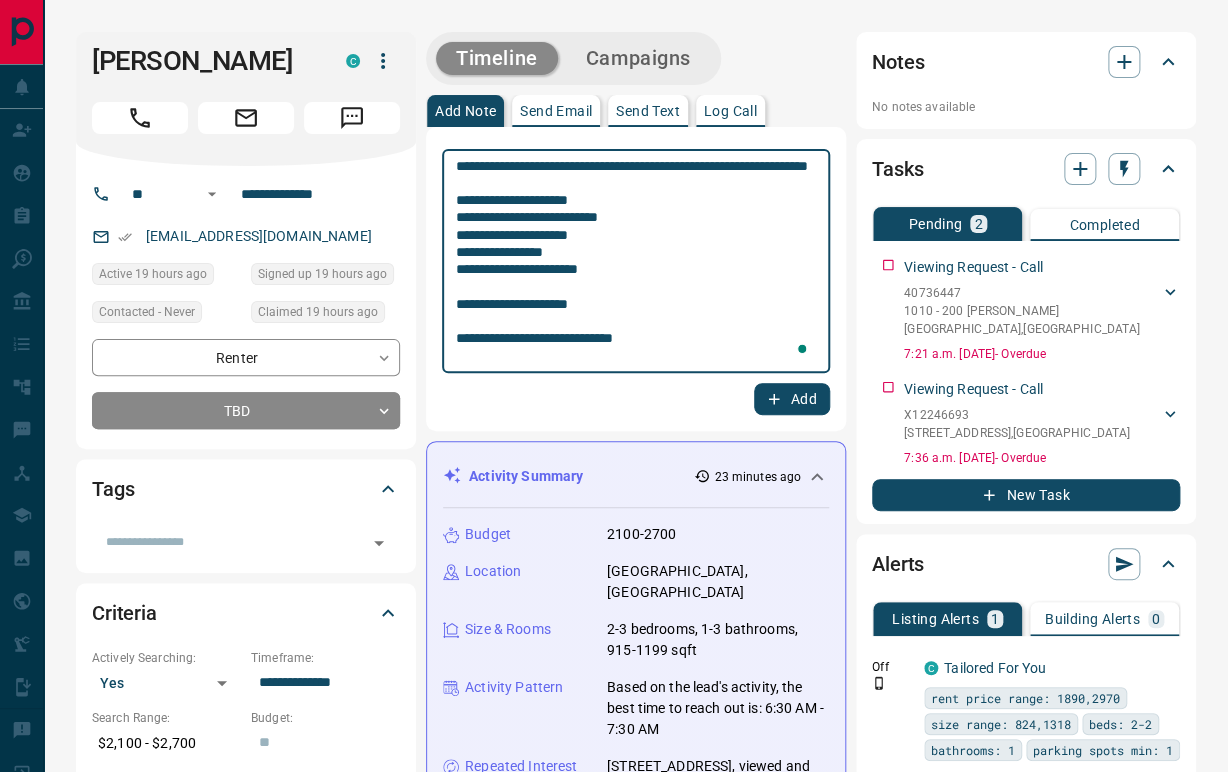 click on "**********" at bounding box center (636, 261) 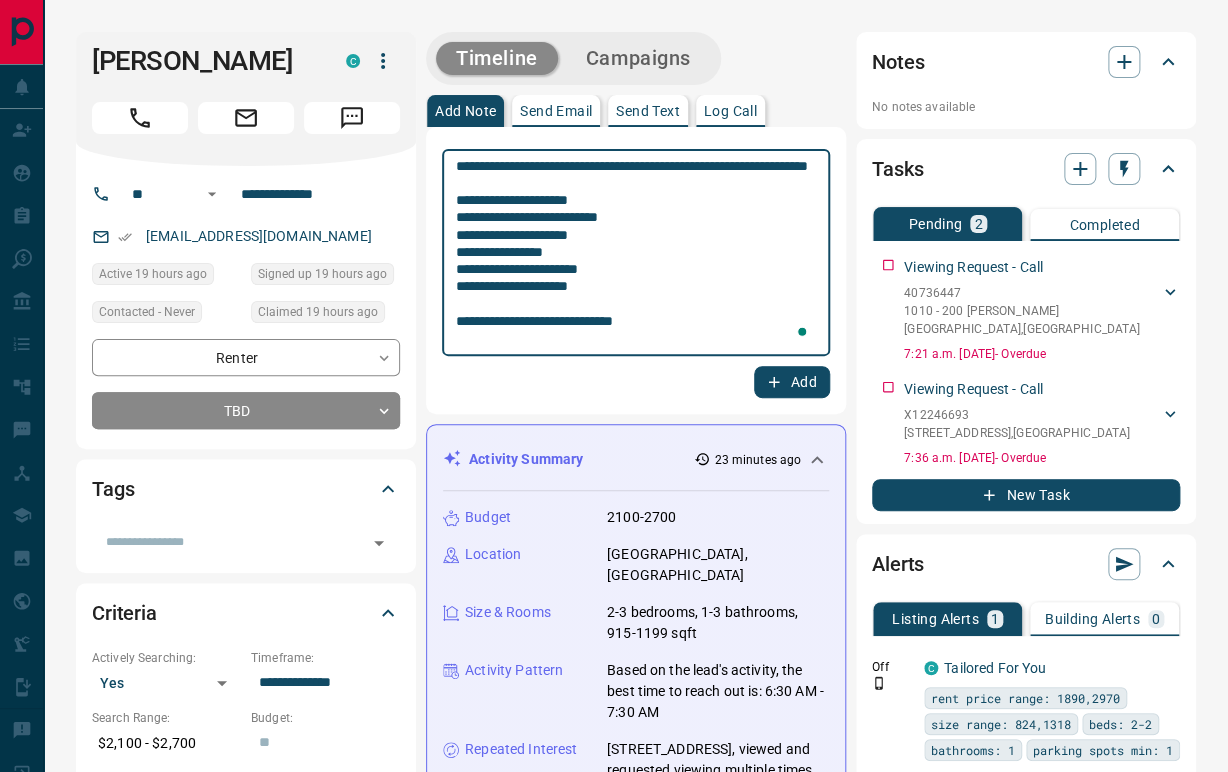 click on "**********" at bounding box center [636, 253] 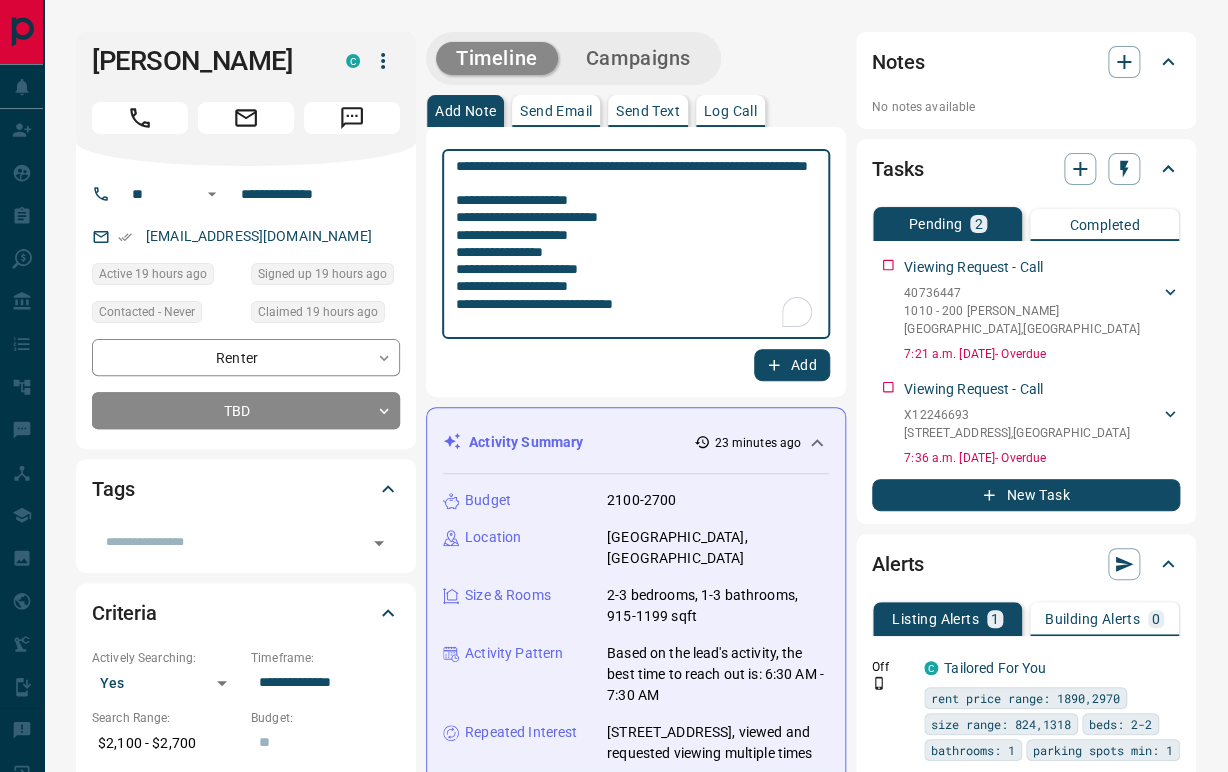 click on "**********" at bounding box center (636, 244) 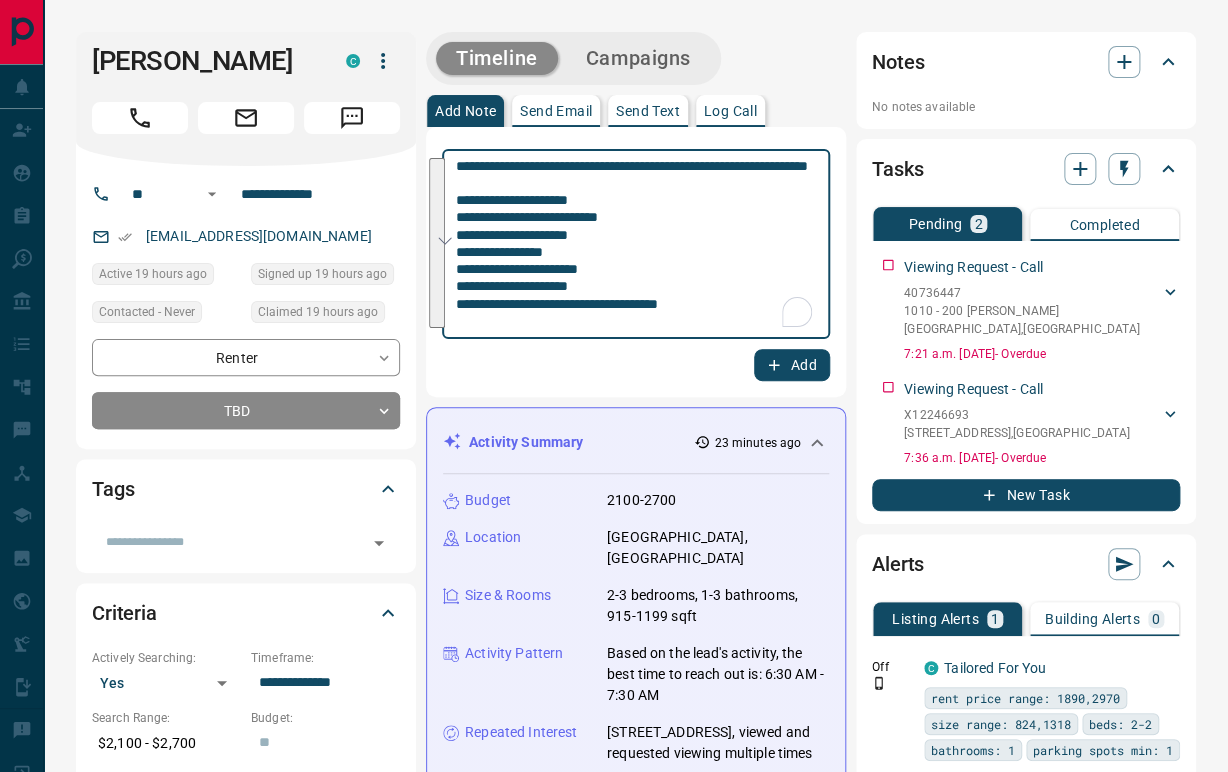 drag, startPoint x: 724, startPoint y: 329, endPoint x: 413, endPoint y: 157, distance: 355.39413 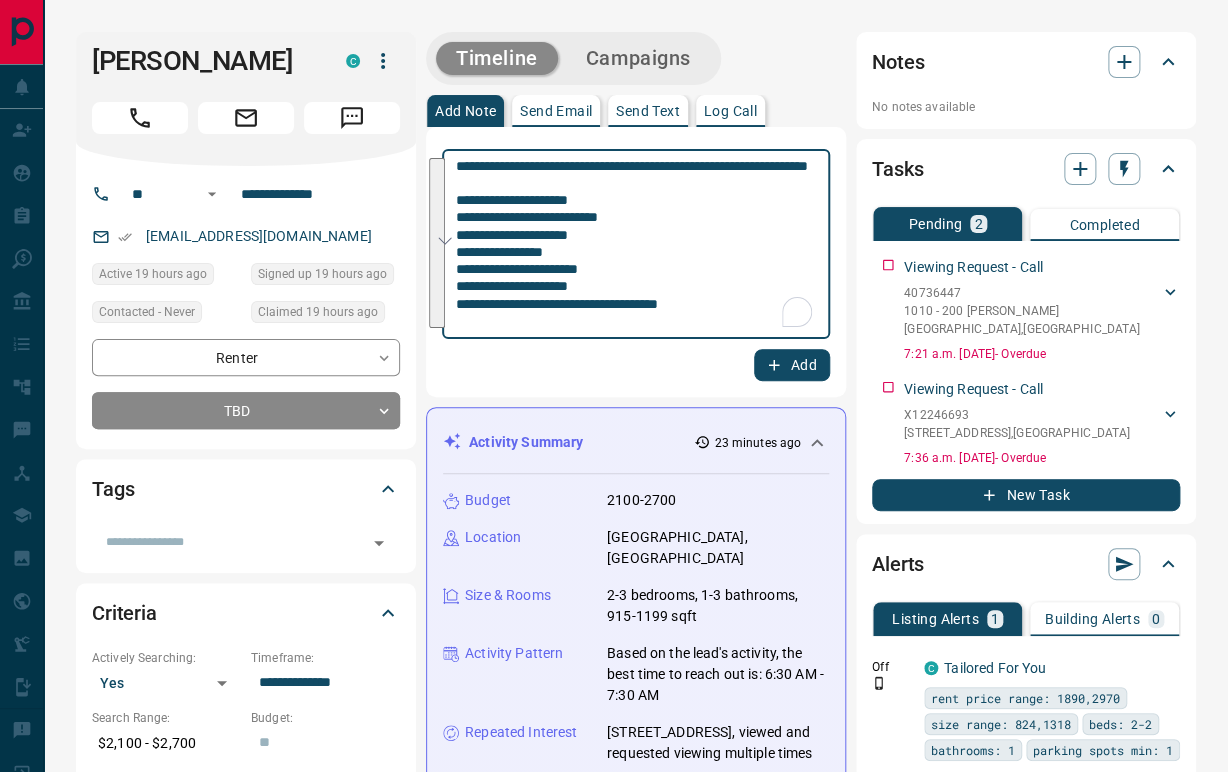 click on "**********" at bounding box center [636, 1319] 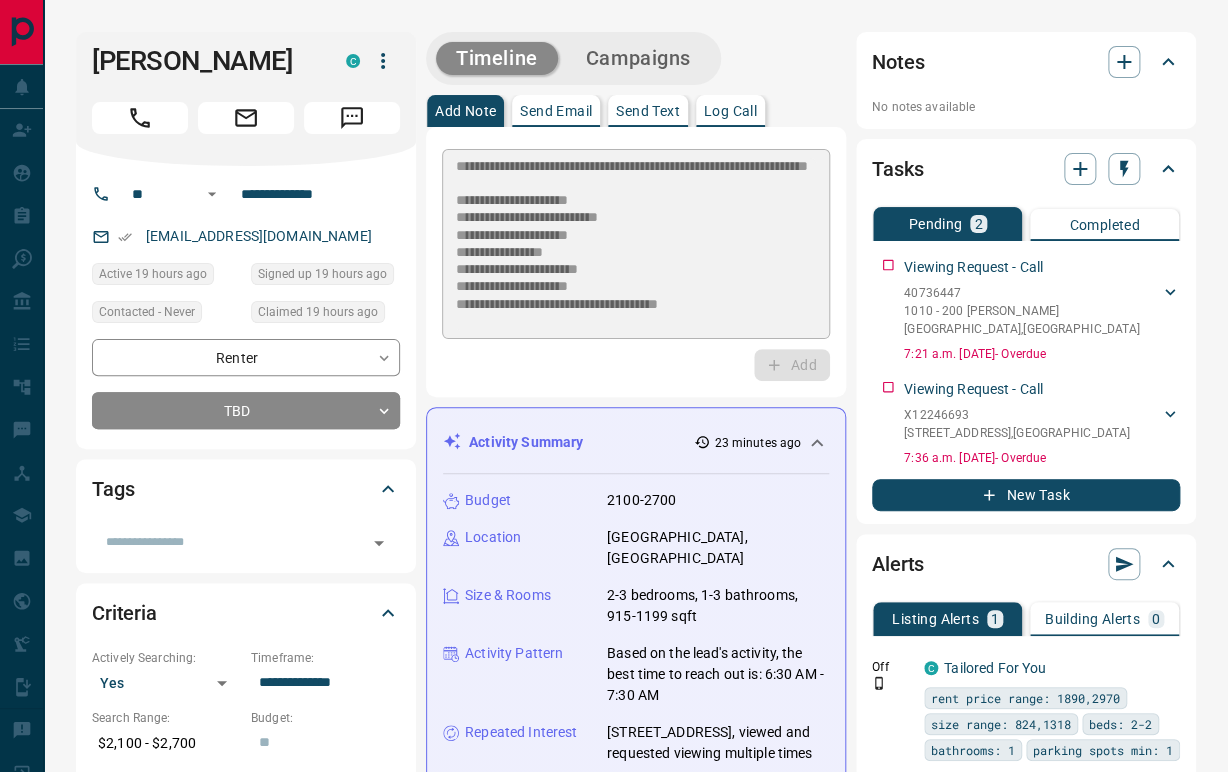 type 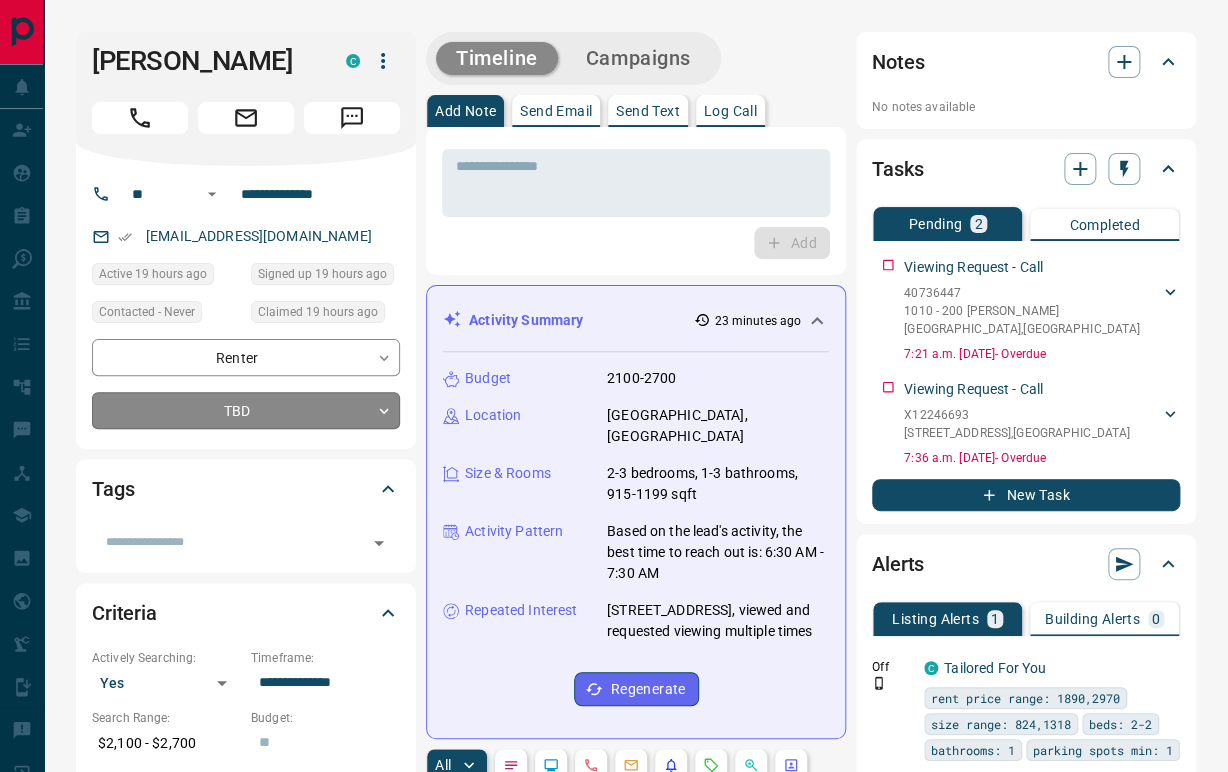 click on "**********" at bounding box center [614, 1258] 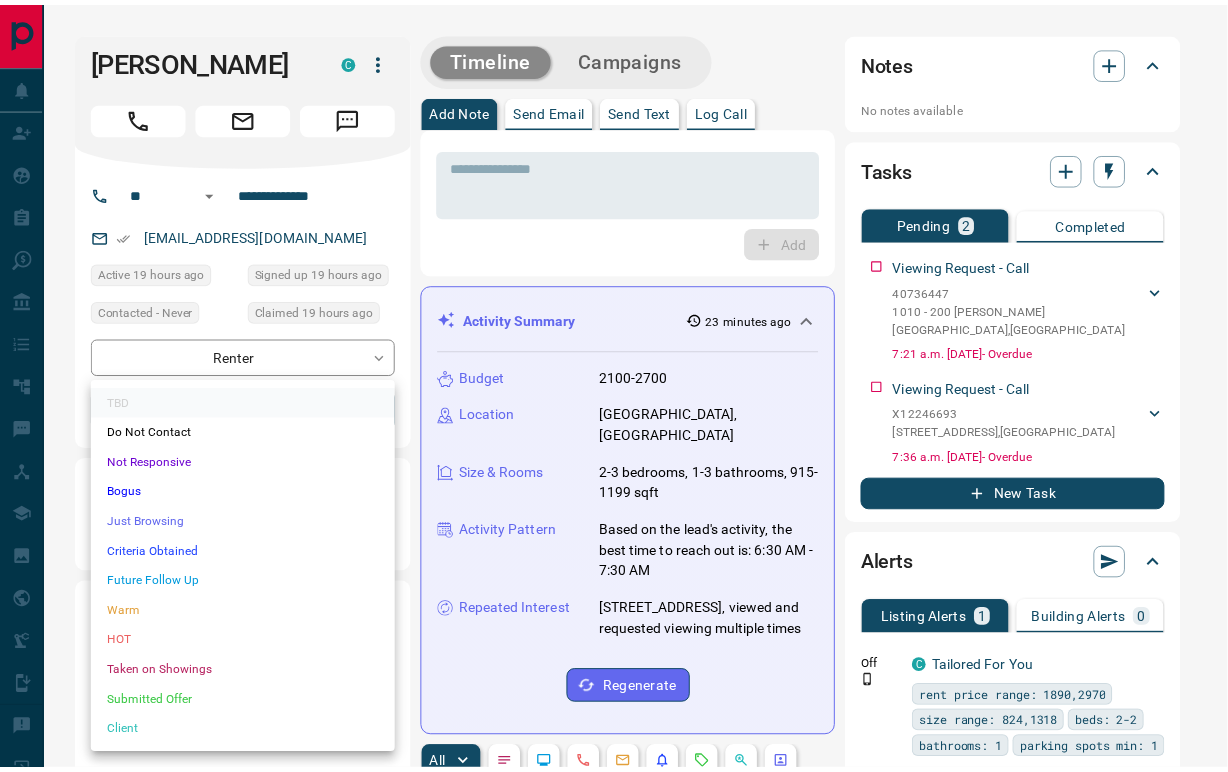 scroll, scrollTop: 320, scrollLeft: 0, axis: vertical 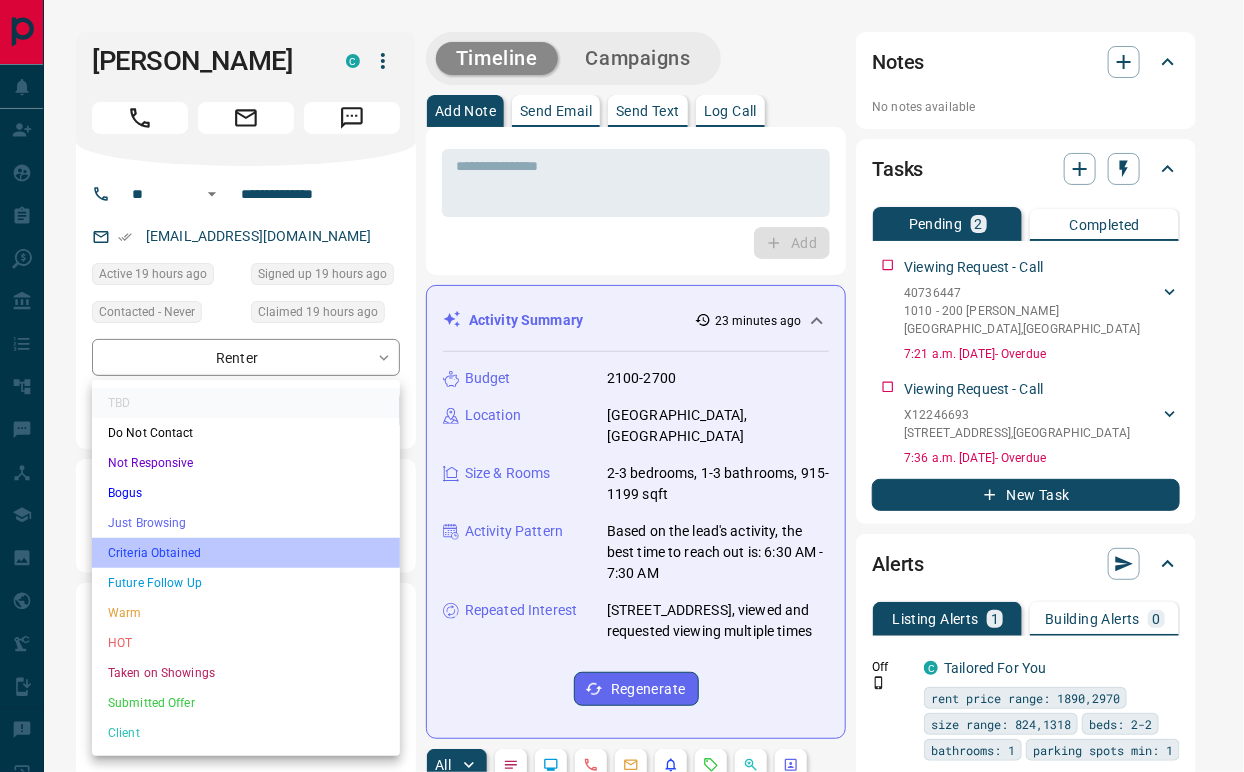 click on "Criteria Obtained" at bounding box center (246, 553) 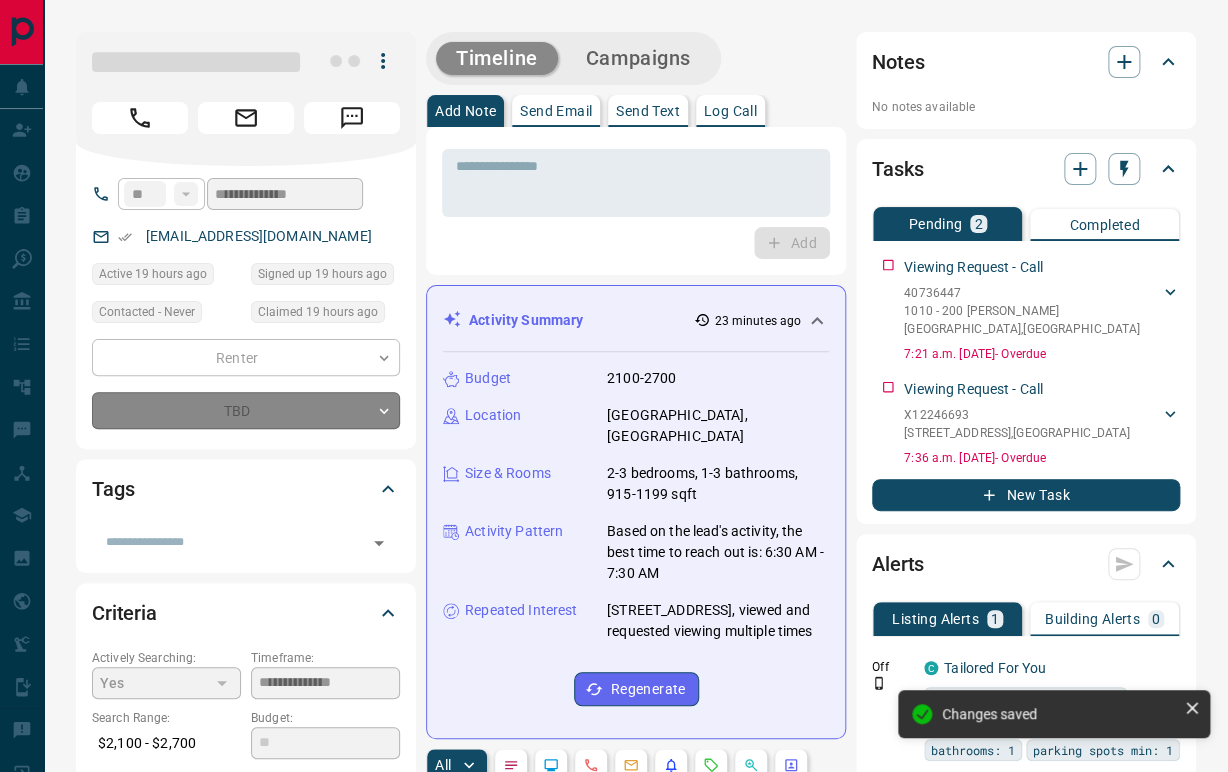 type on "*" 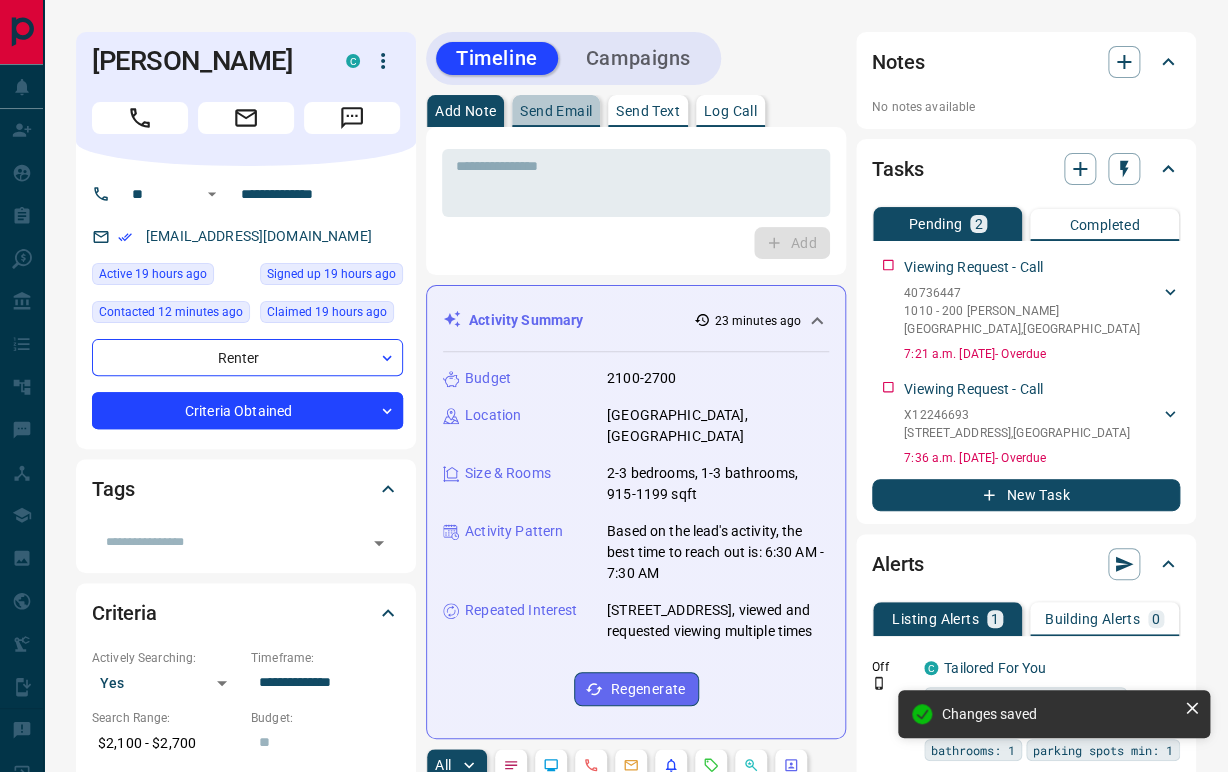 click on "Send Email" at bounding box center [556, 111] 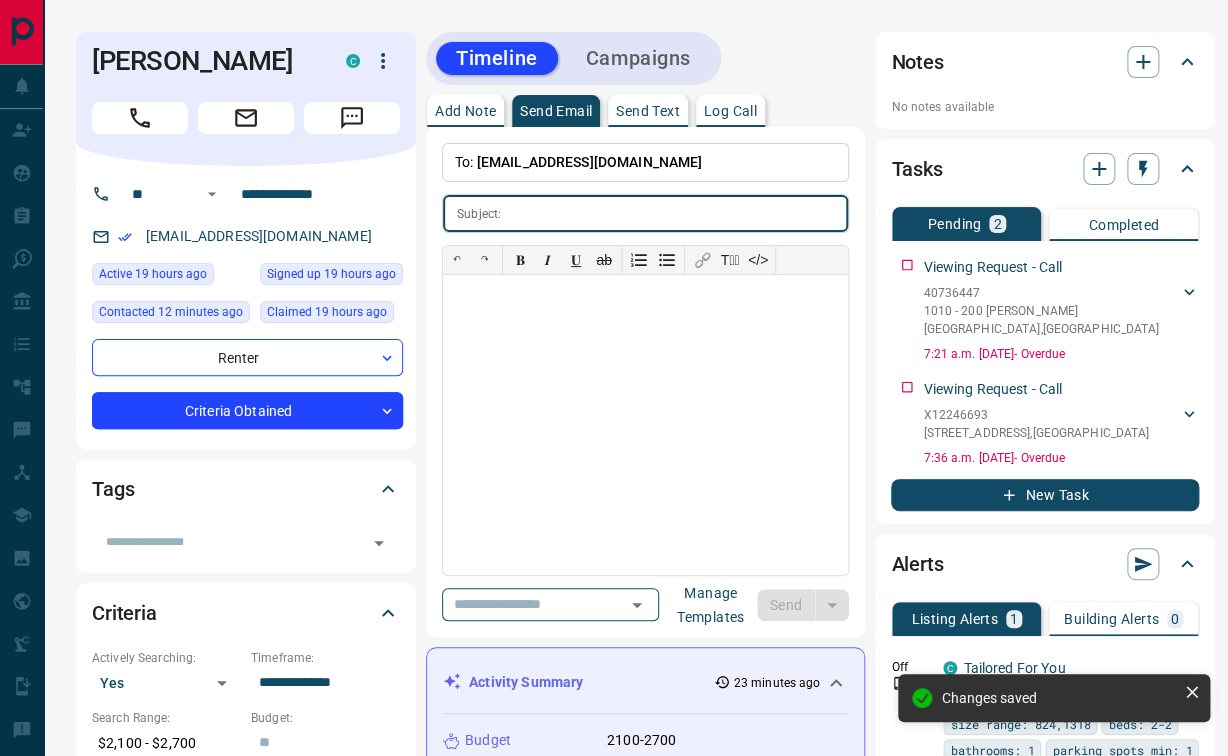 scroll, scrollTop: 376, scrollLeft: 0, axis: vertical 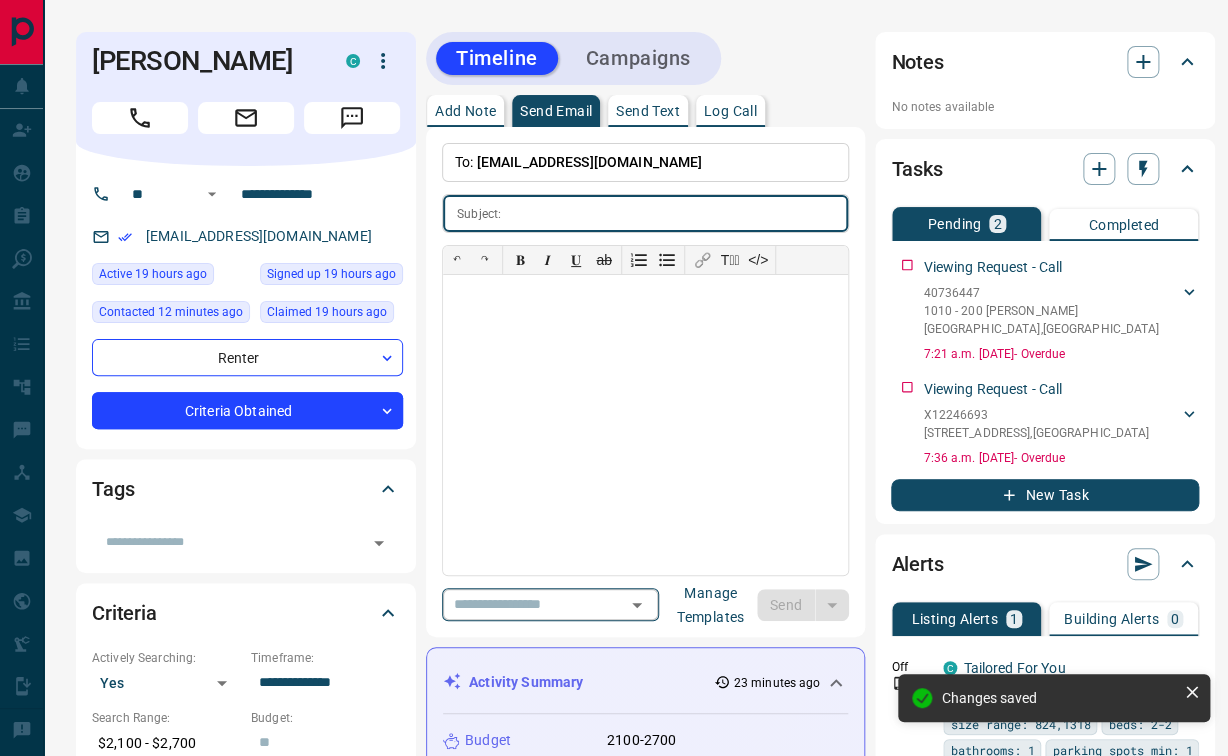 click 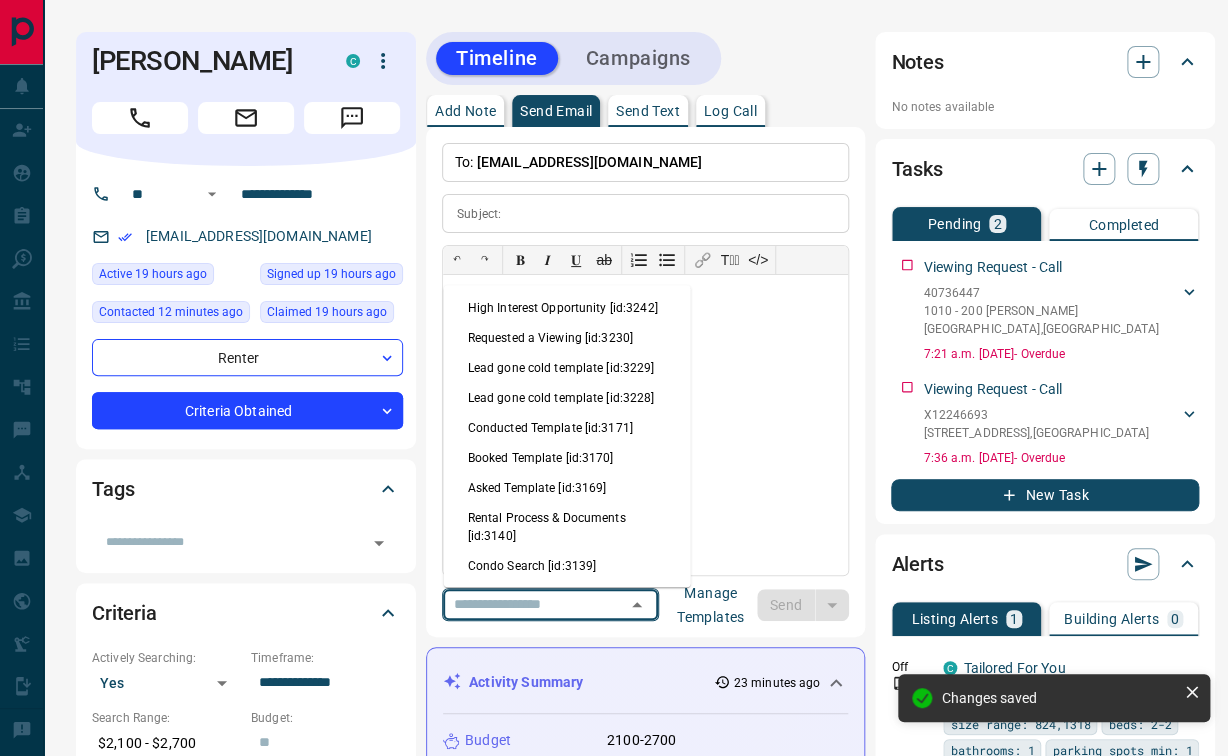 click on "Rental Process & Documents [id:3140]" at bounding box center (567, 527) 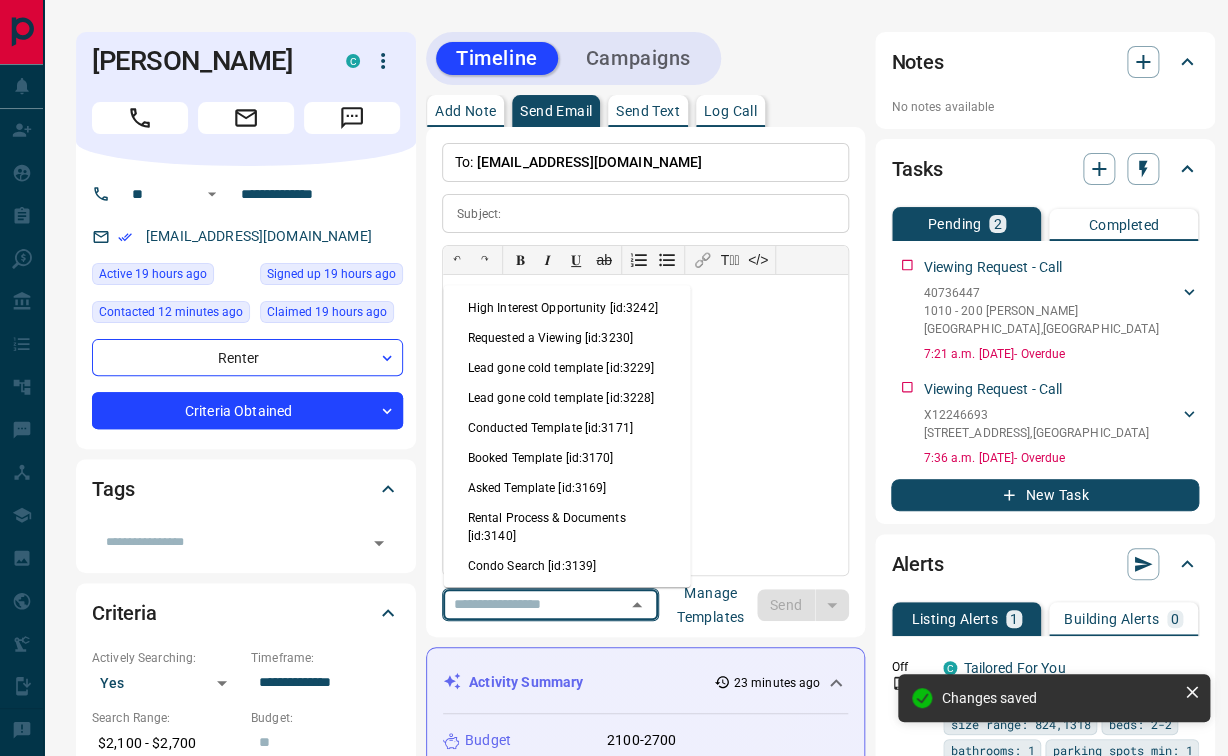 type on "**********" 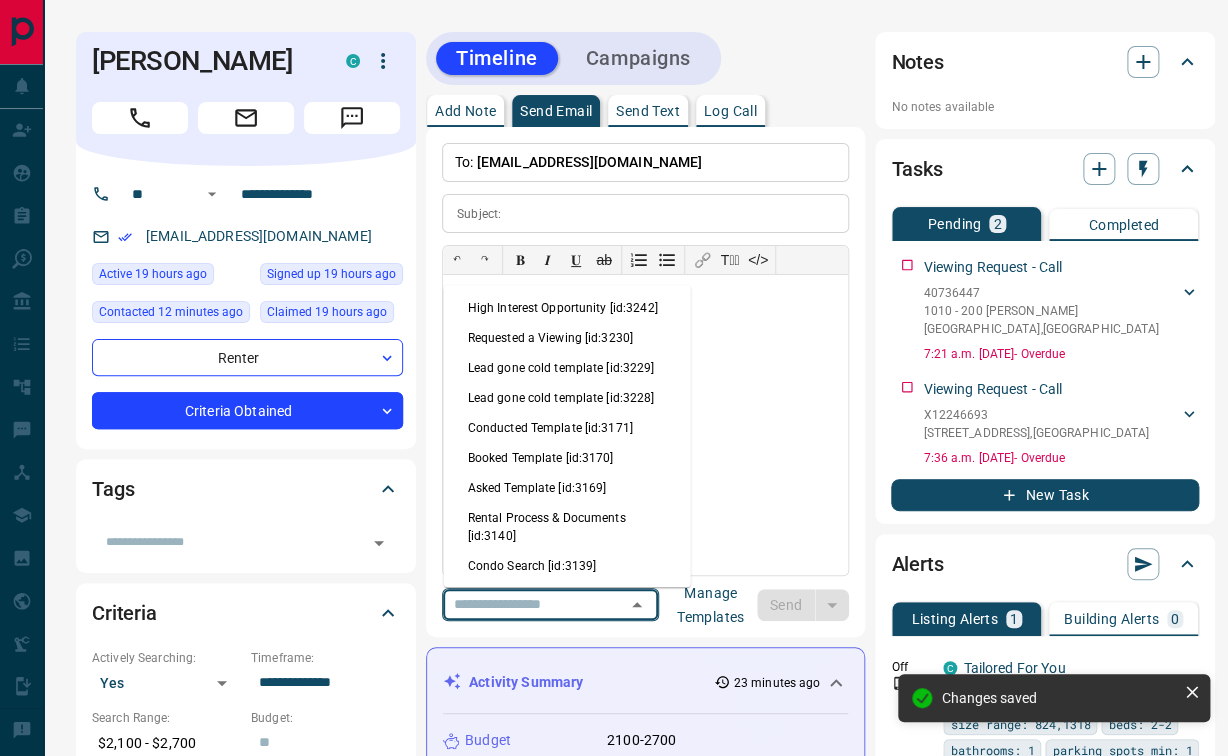 type on "**********" 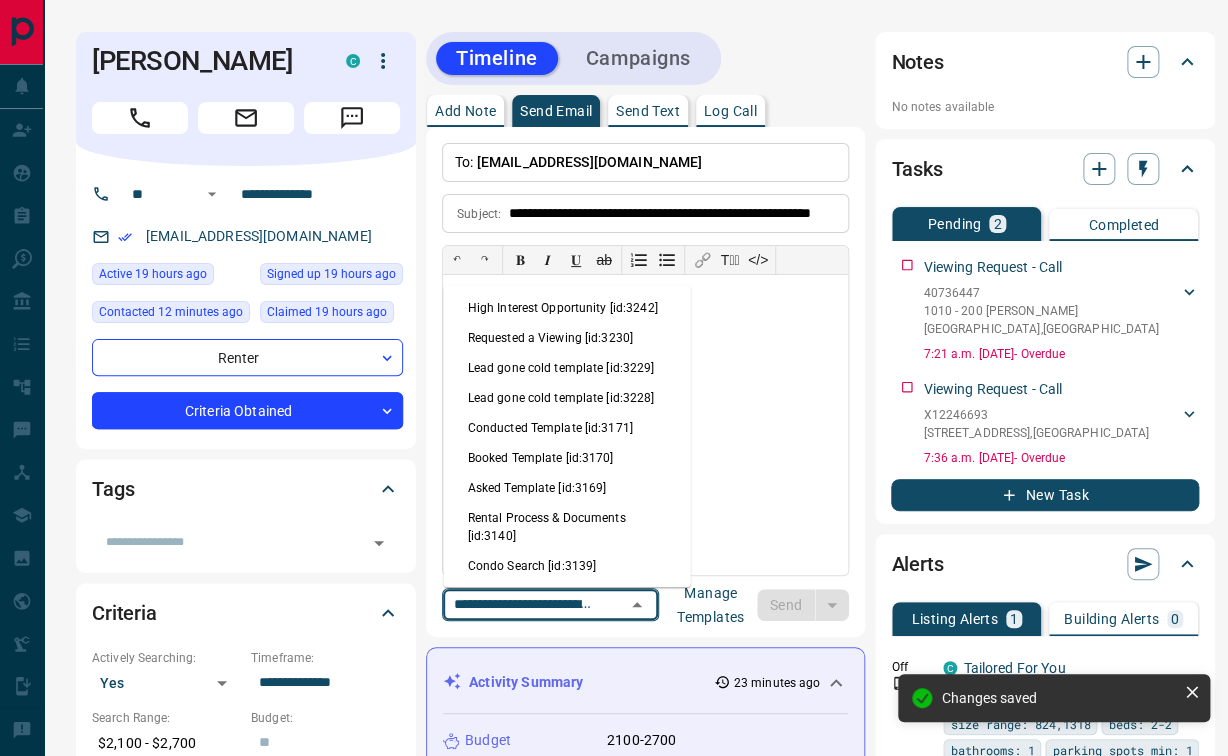 scroll, scrollTop: 360, scrollLeft: 0, axis: vertical 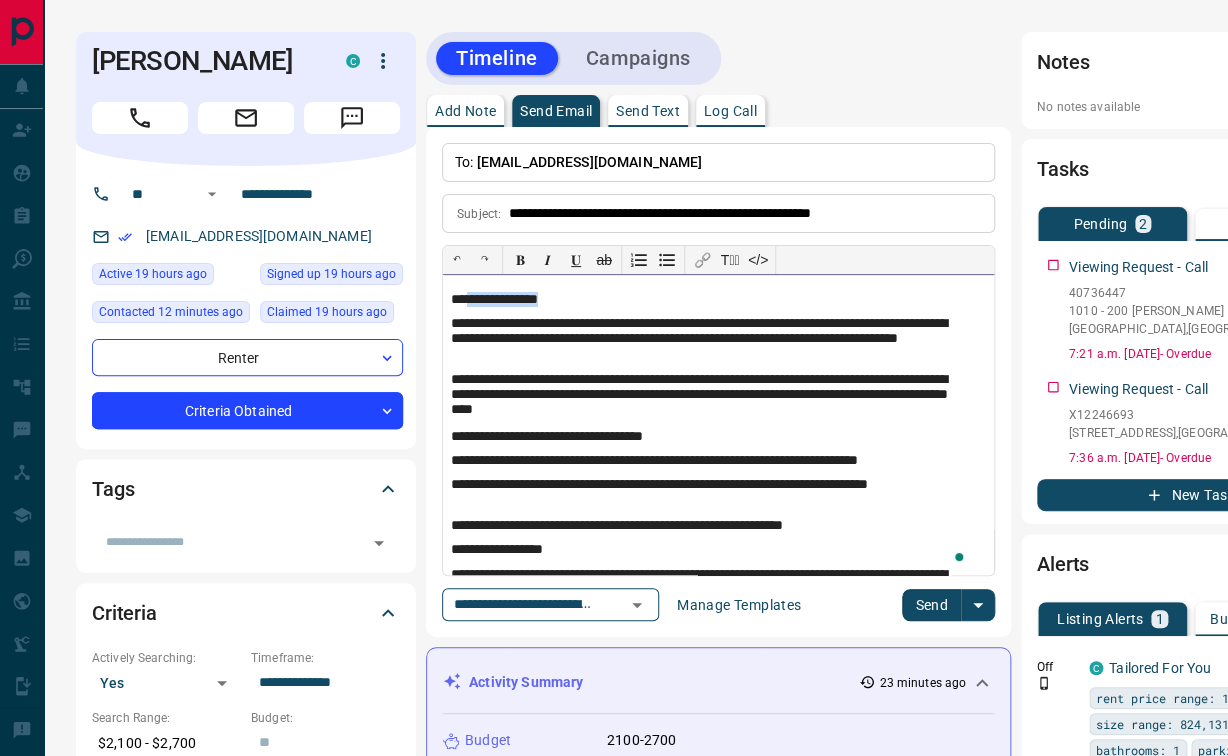 drag, startPoint x: 578, startPoint y: 293, endPoint x: 468, endPoint y: 301, distance: 110.29053 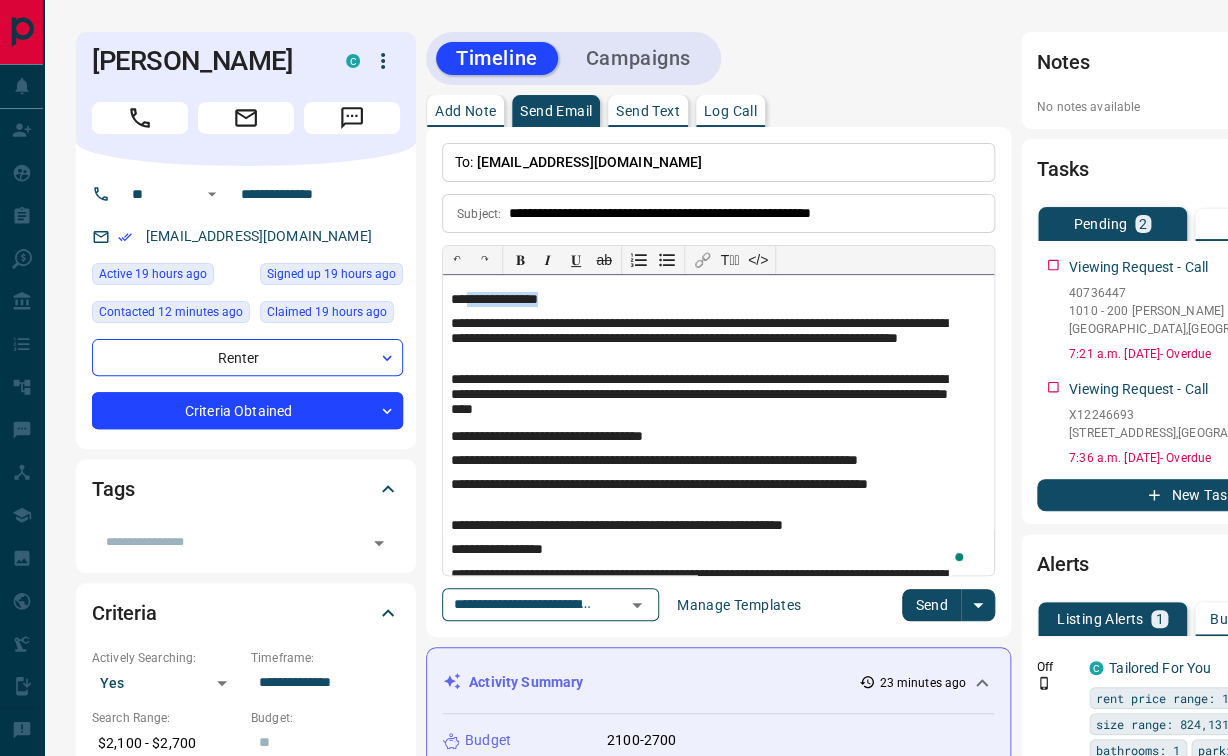 click on "**********" at bounding box center [710, 300] 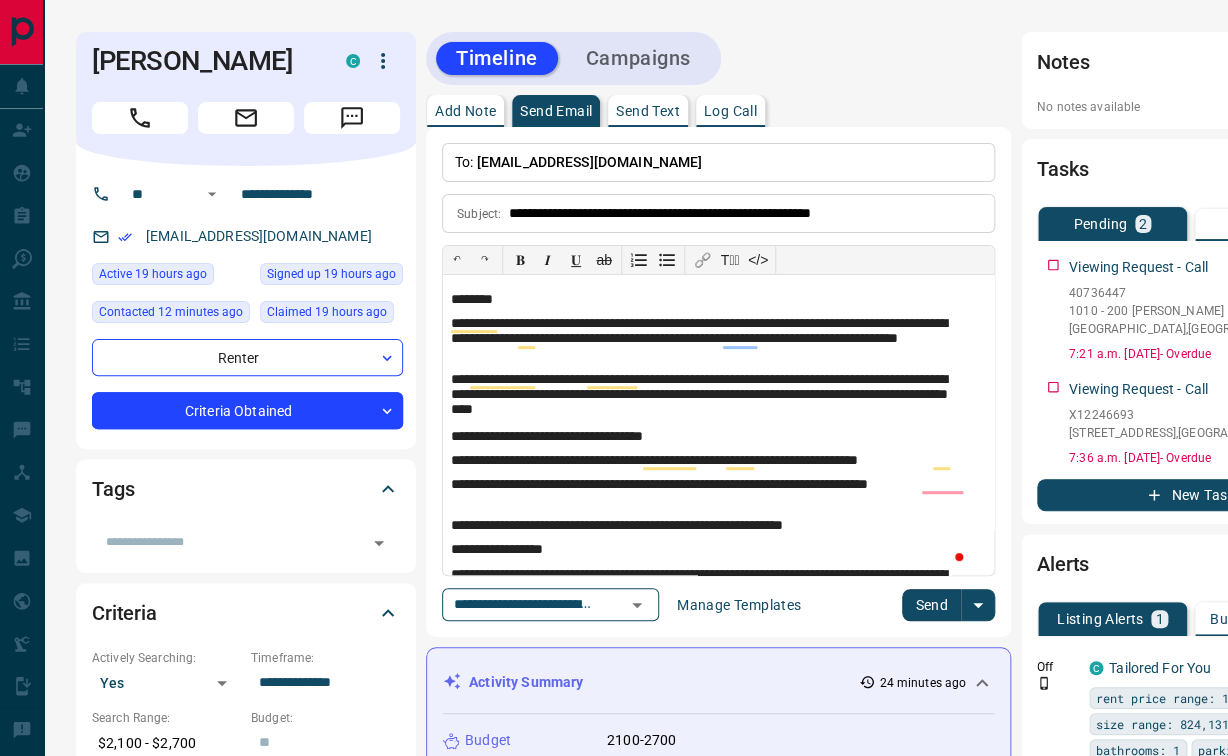 click on "Send" at bounding box center (931, 605) 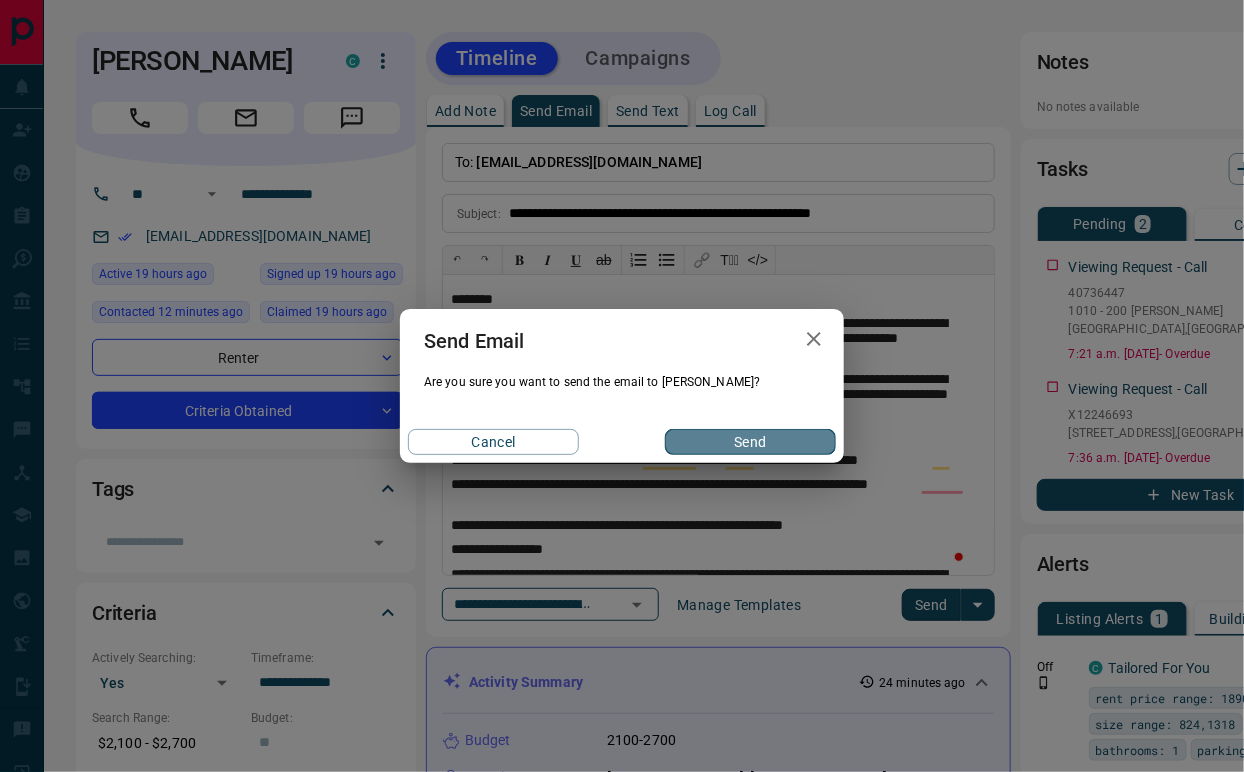 click on "Send" at bounding box center (750, 442) 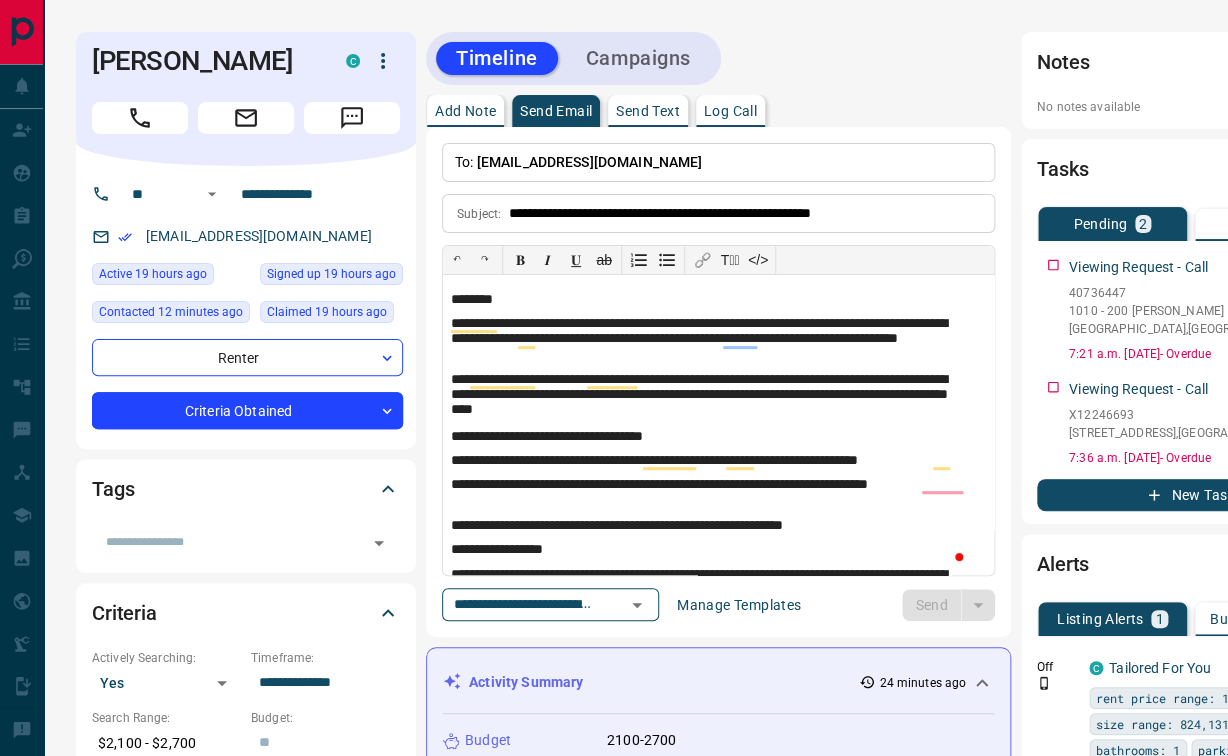 type 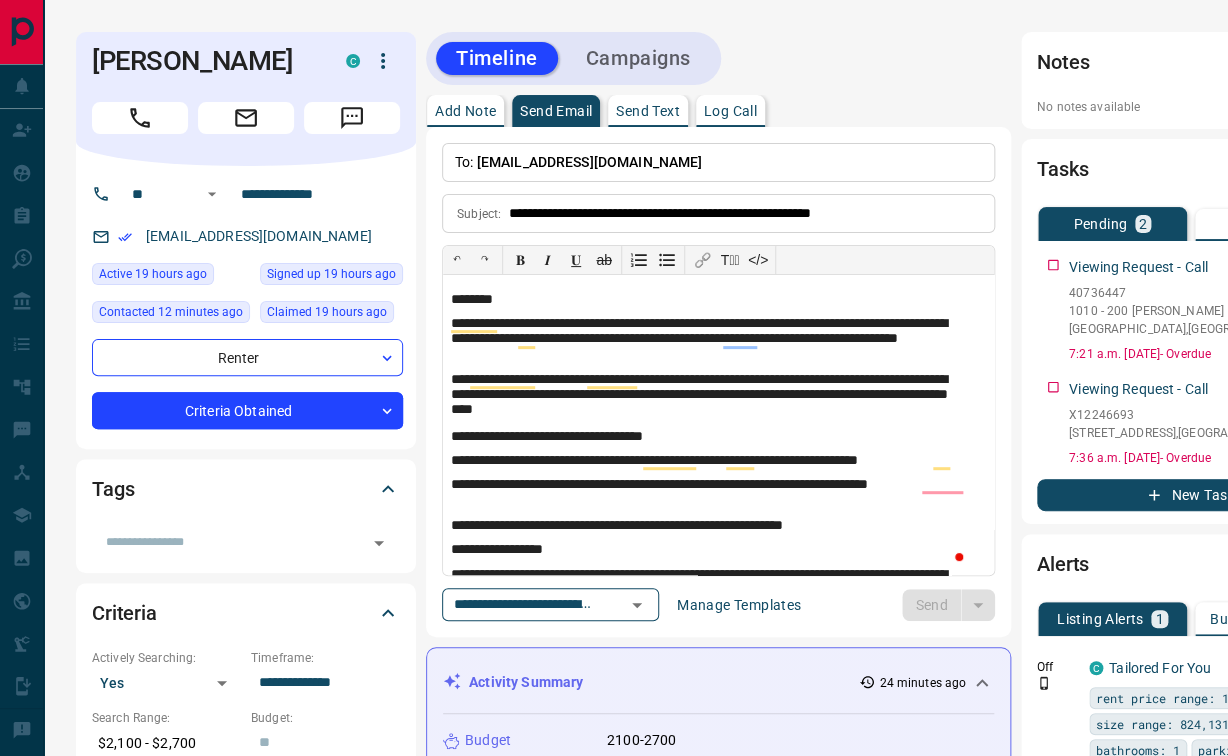 type 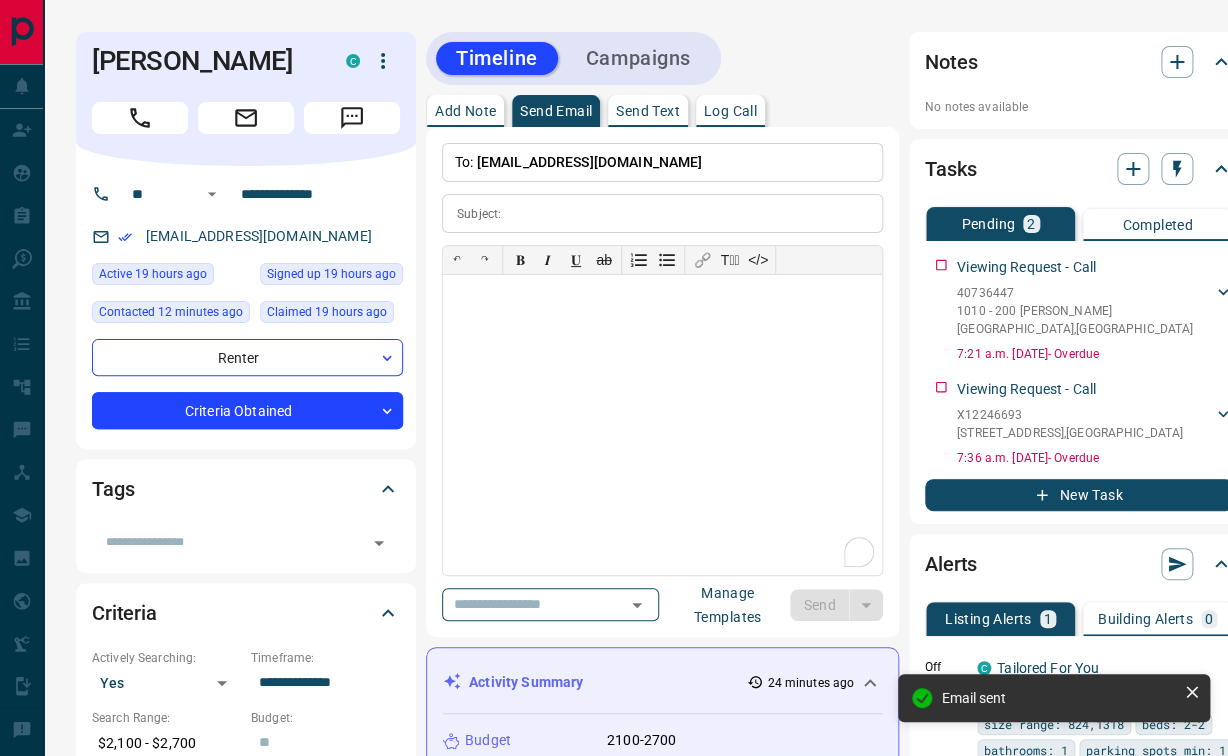 scroll, scrollTop: 526, scrollLeft: 0, axis: vertical 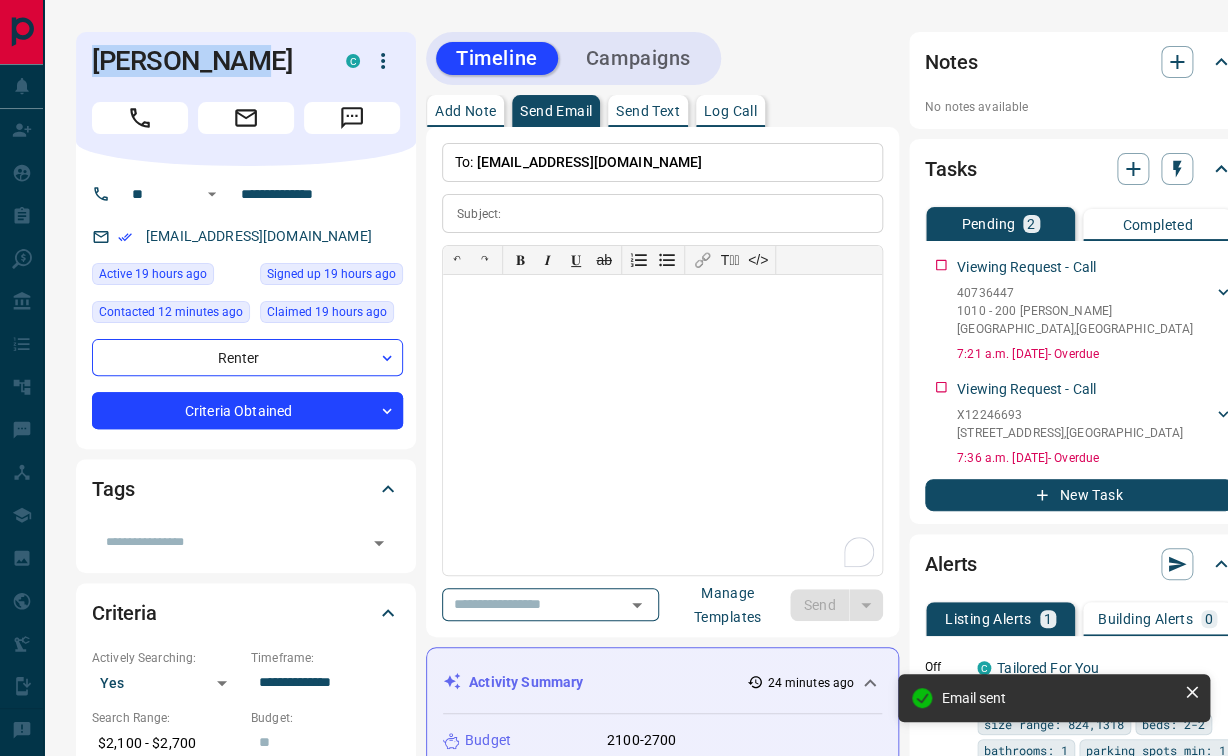 drag, startPoint x: 221, startPoint y: 59, endPoint x: 65, endPoint y: 58, distance: 156.0032 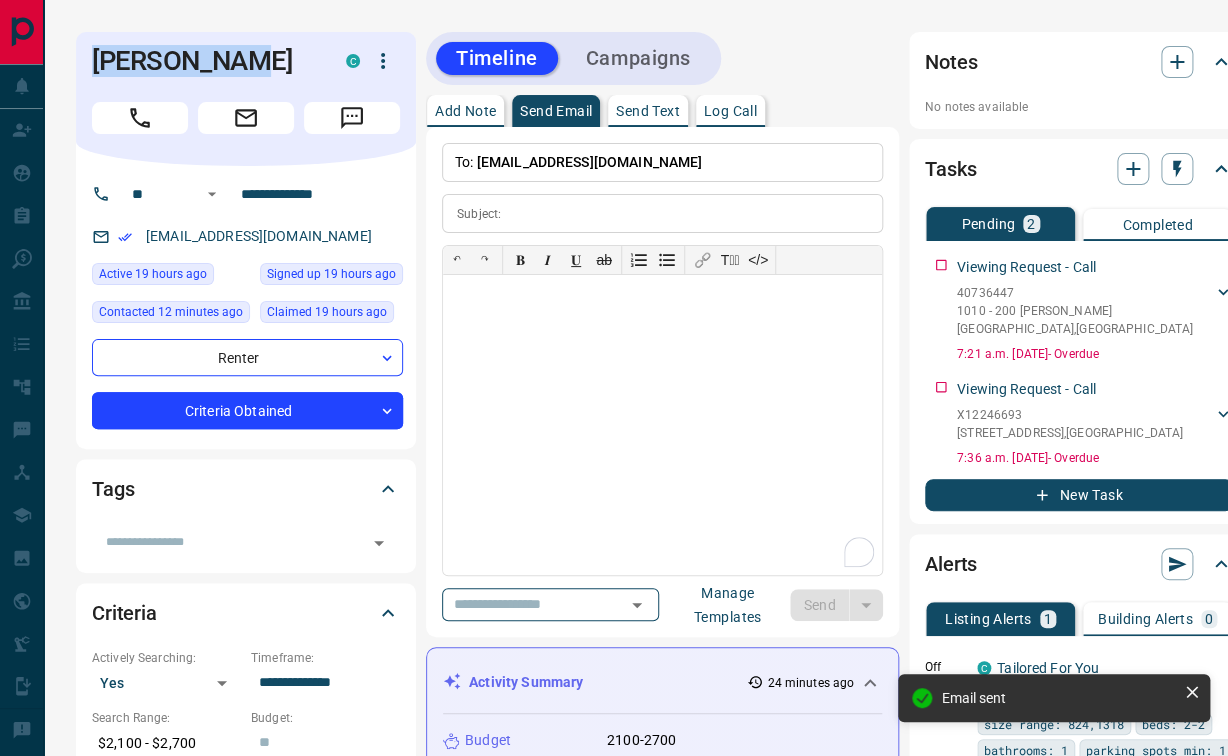 click on "**********" at bounding box center [636, 1428] 